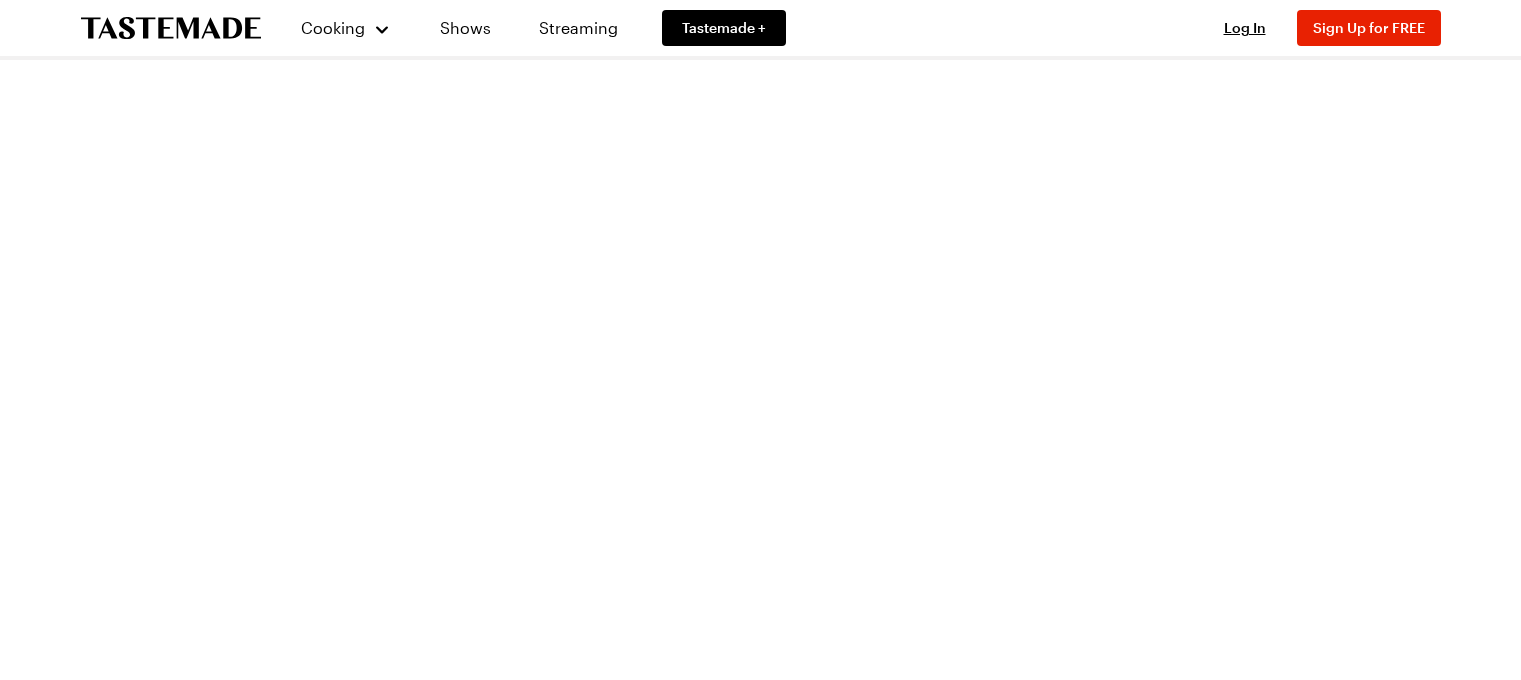 scroll, scrollTop: 0, scrollLeft: 0, axis: both 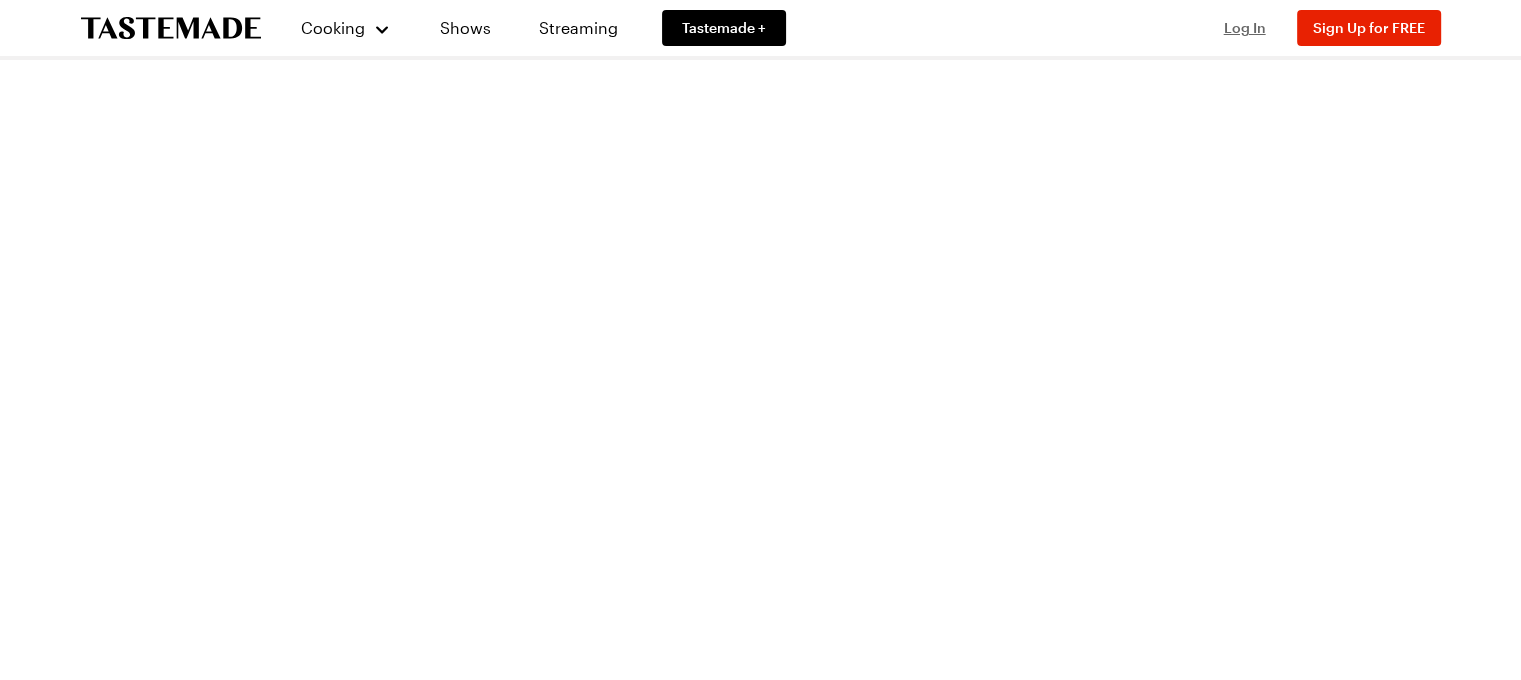 click on "Log In" at bounding box center [1245, 27] 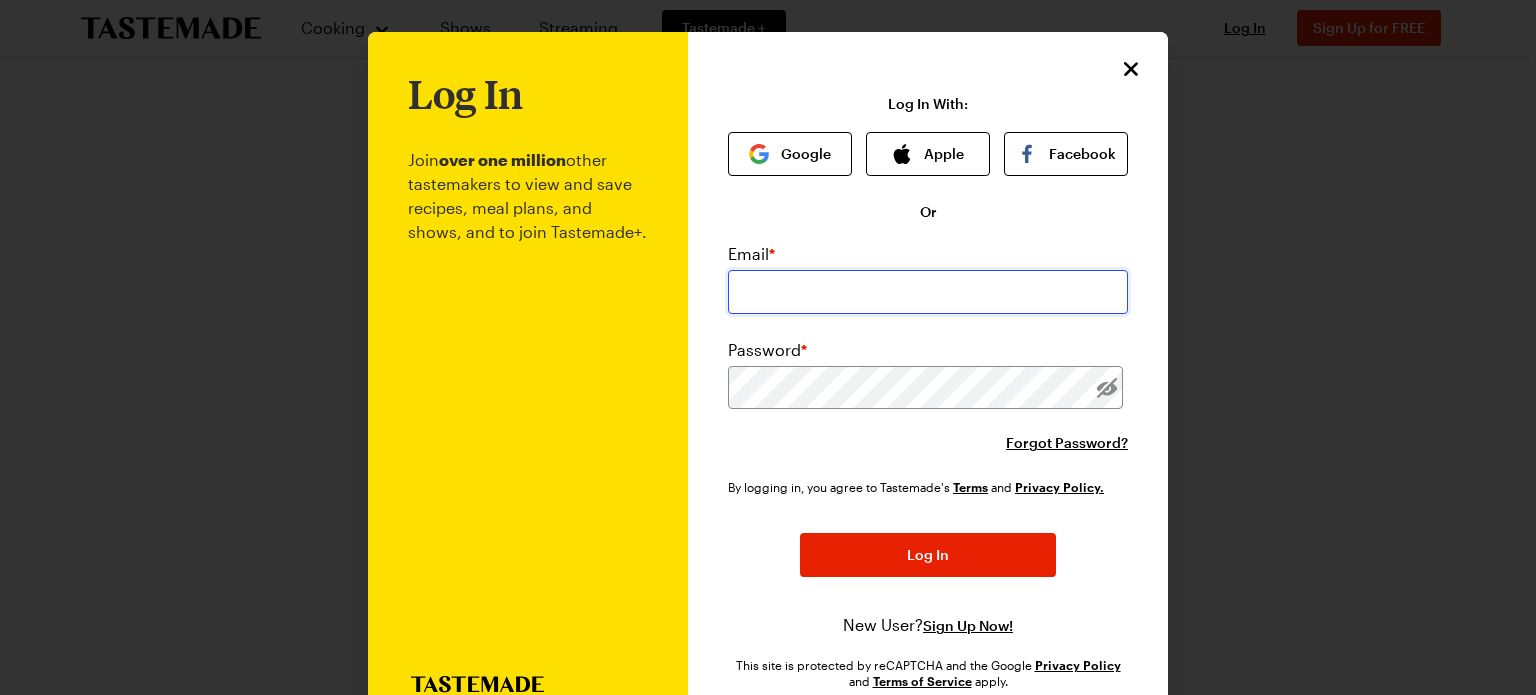click at bounding box center [928, 292] 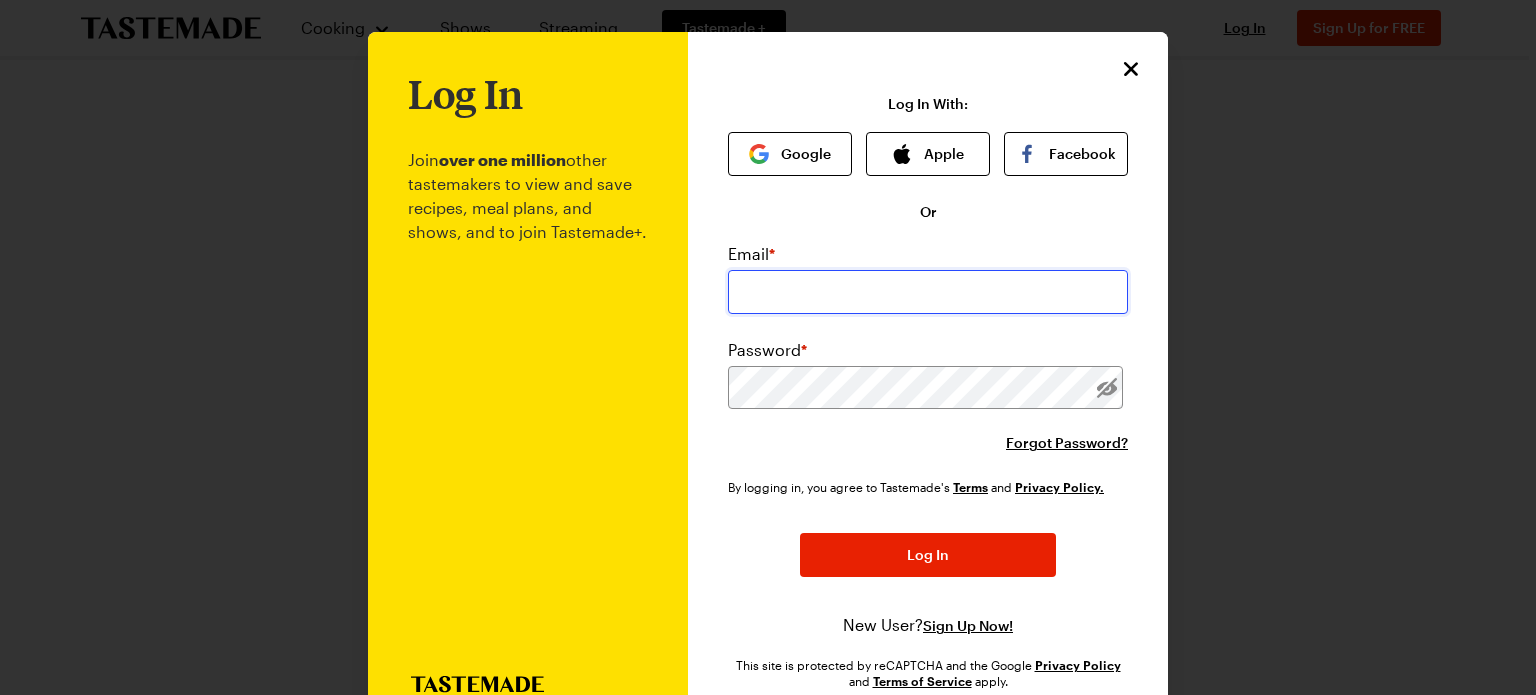 type on "[EMAIL_ADDRESS][DOMAIN_NAME]" 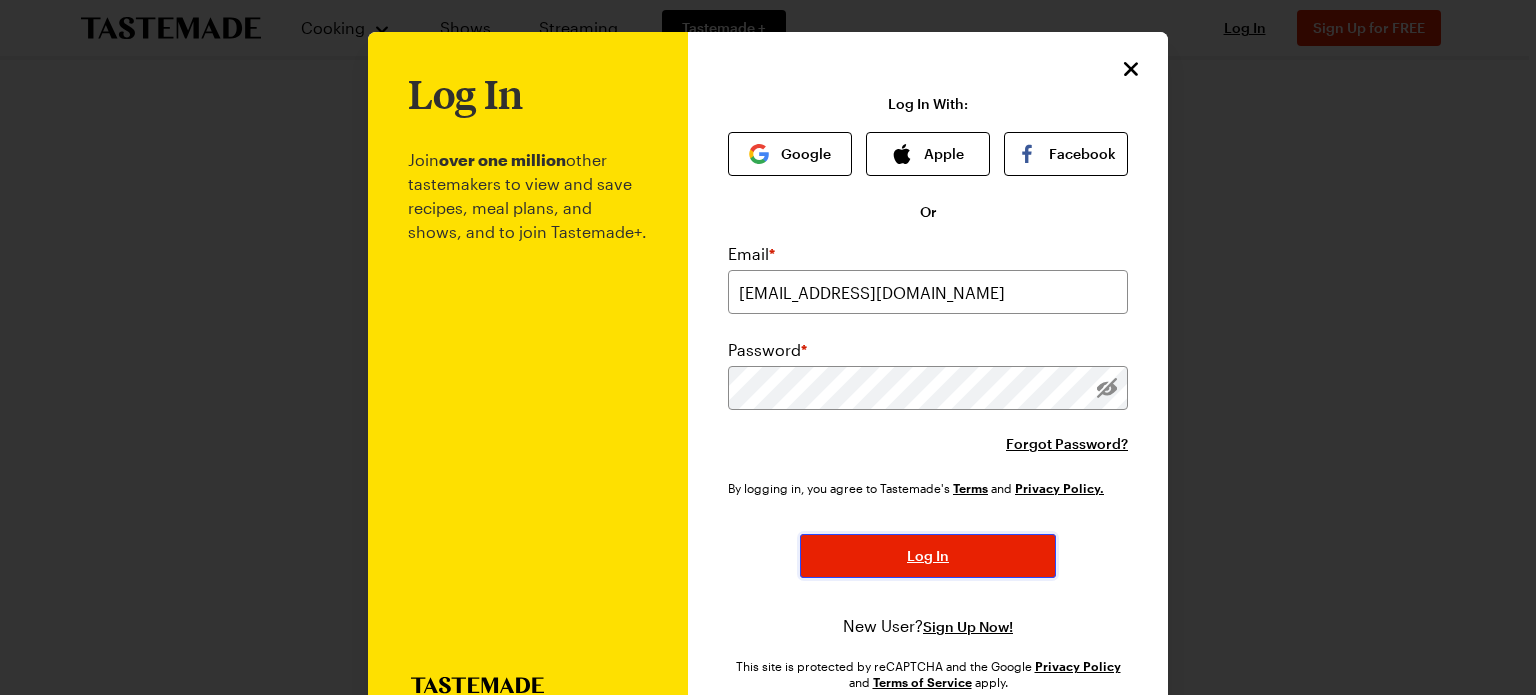 click on "Log In" at bounding box center (928, 556) 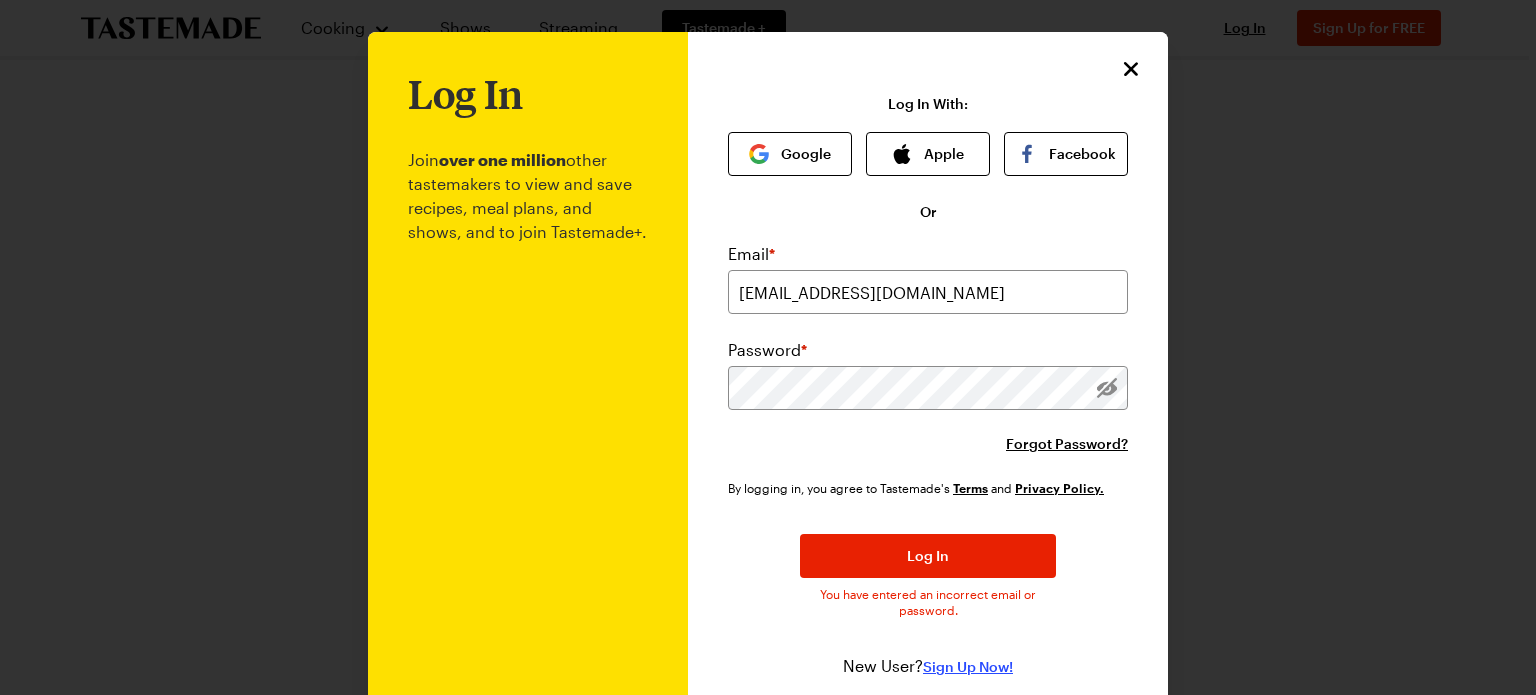 click on "Sign Up Now!" at bounding box center [968, 667] 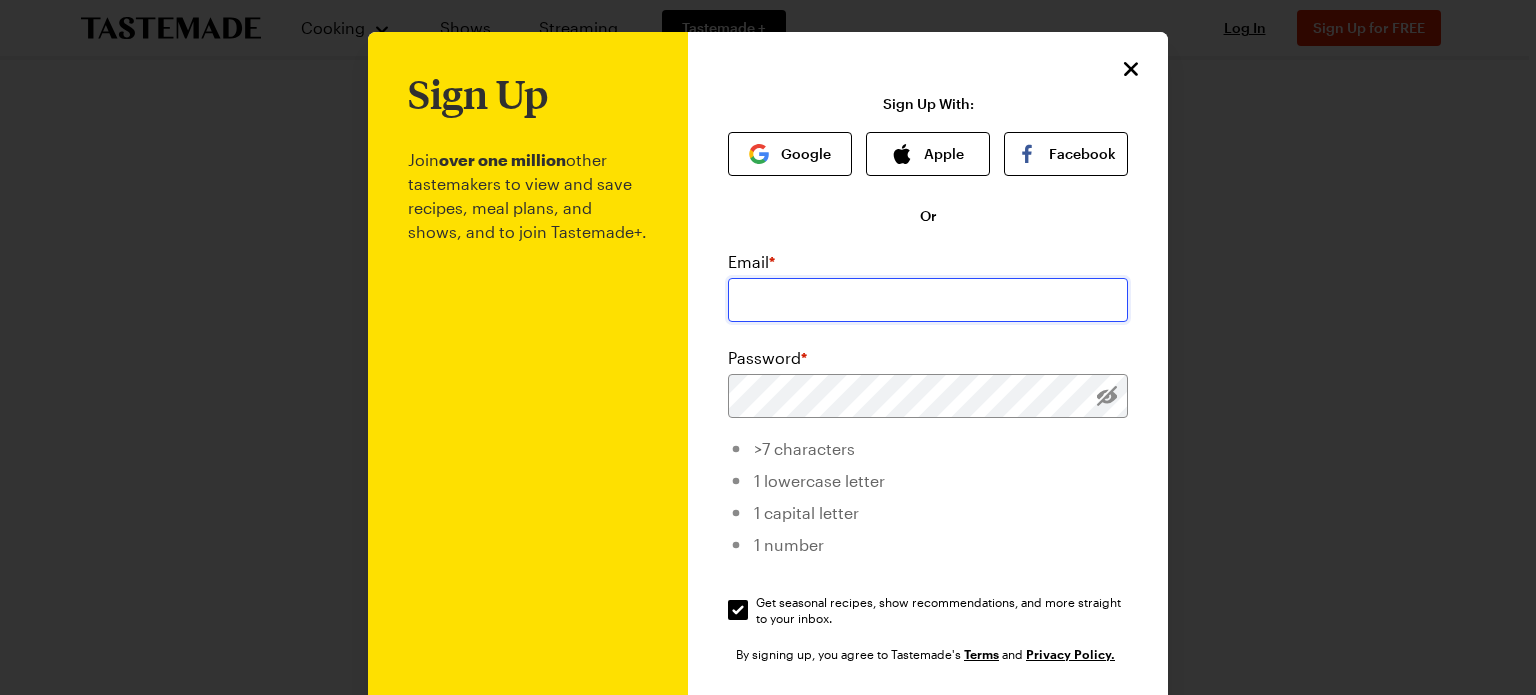 drag, startPoint x: 776, startPoint y: 294, endPoint x: 784, endPoint y: 287, distance: 10.630146 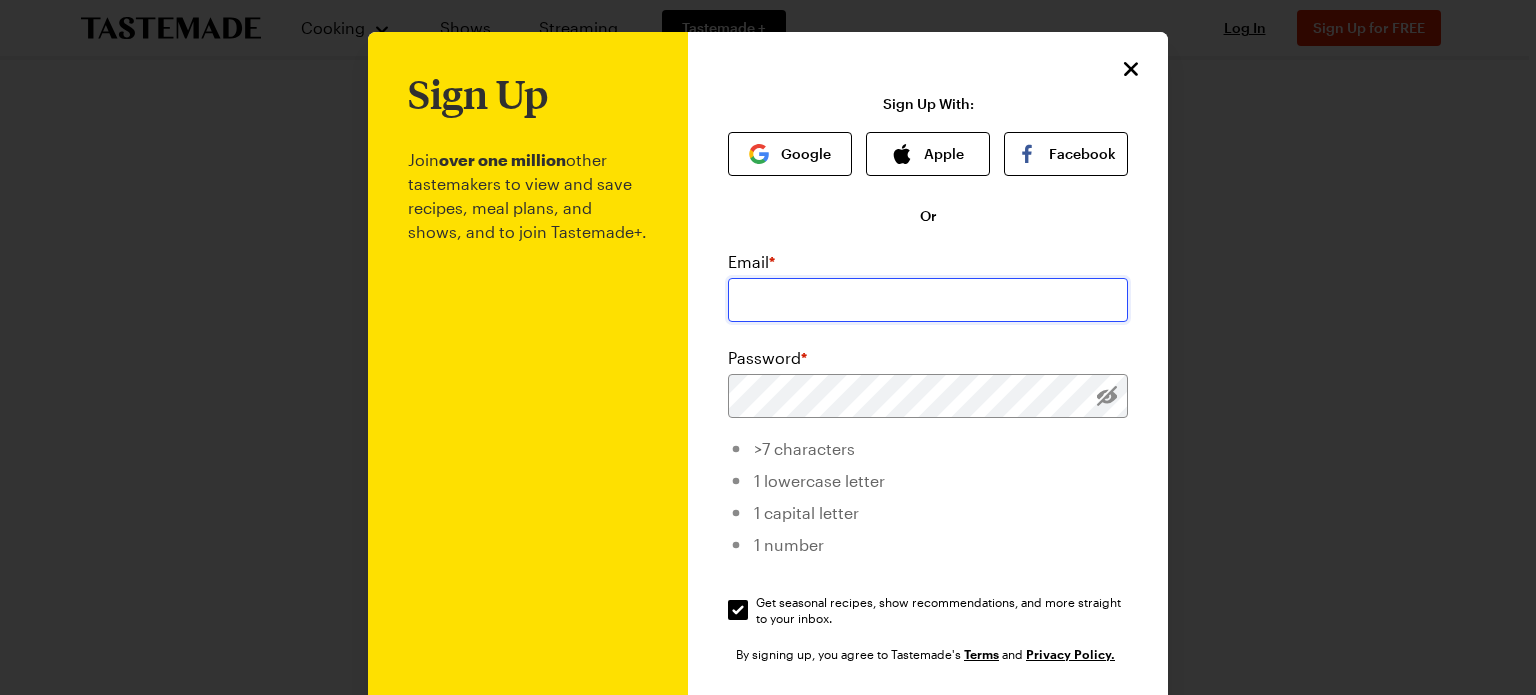 type on "[EMAIL_ADDRESS][DOMAIN_NAME]" 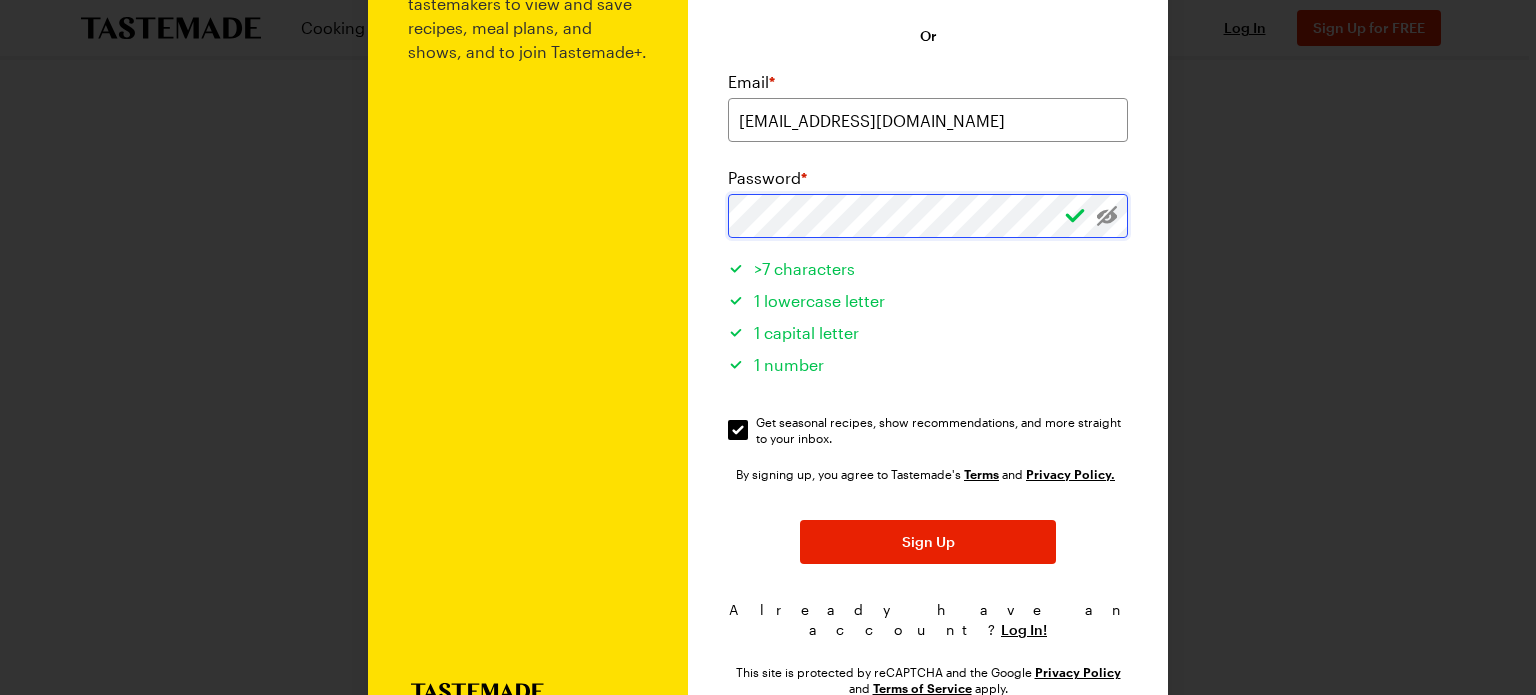 scroll, scrollTop: 200, scrollLeft: 0, axis: vertical 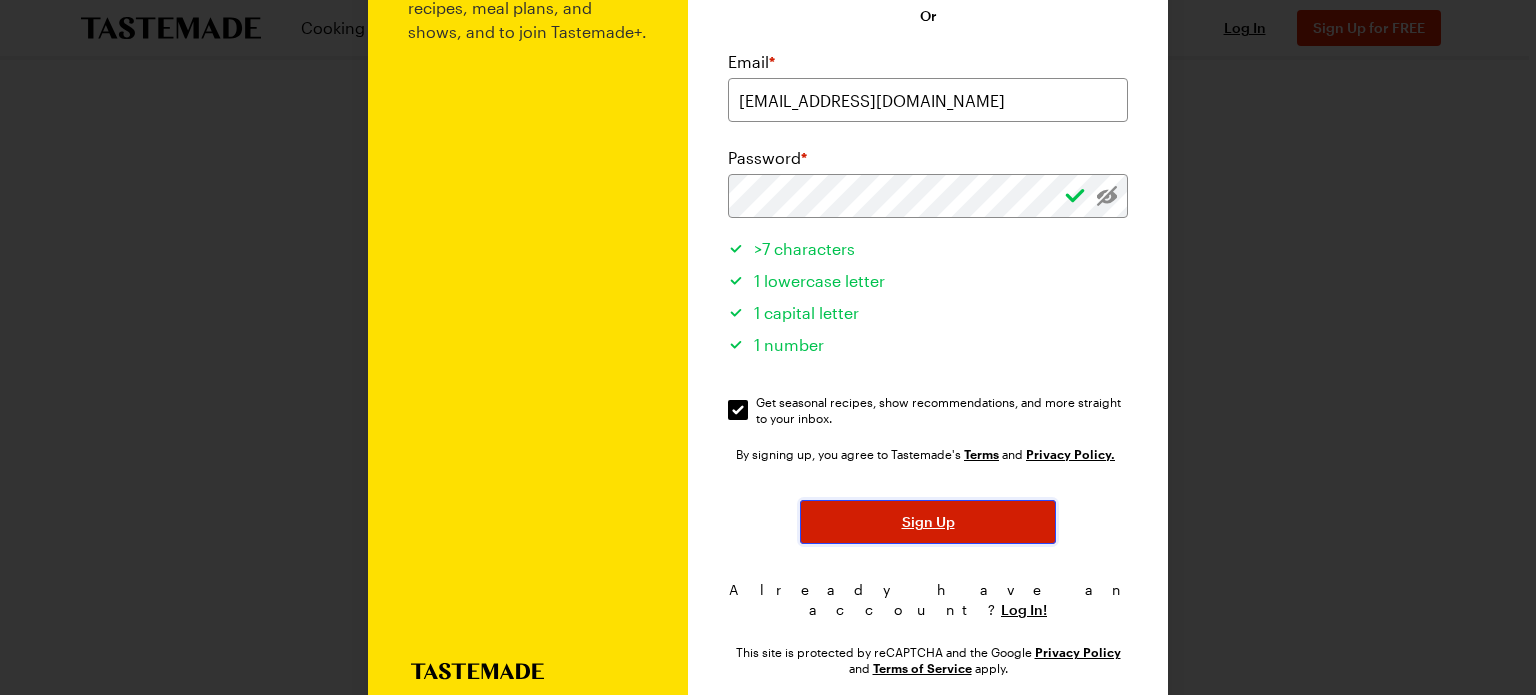 click on "Sign Up" at bounding box center [928, 522] 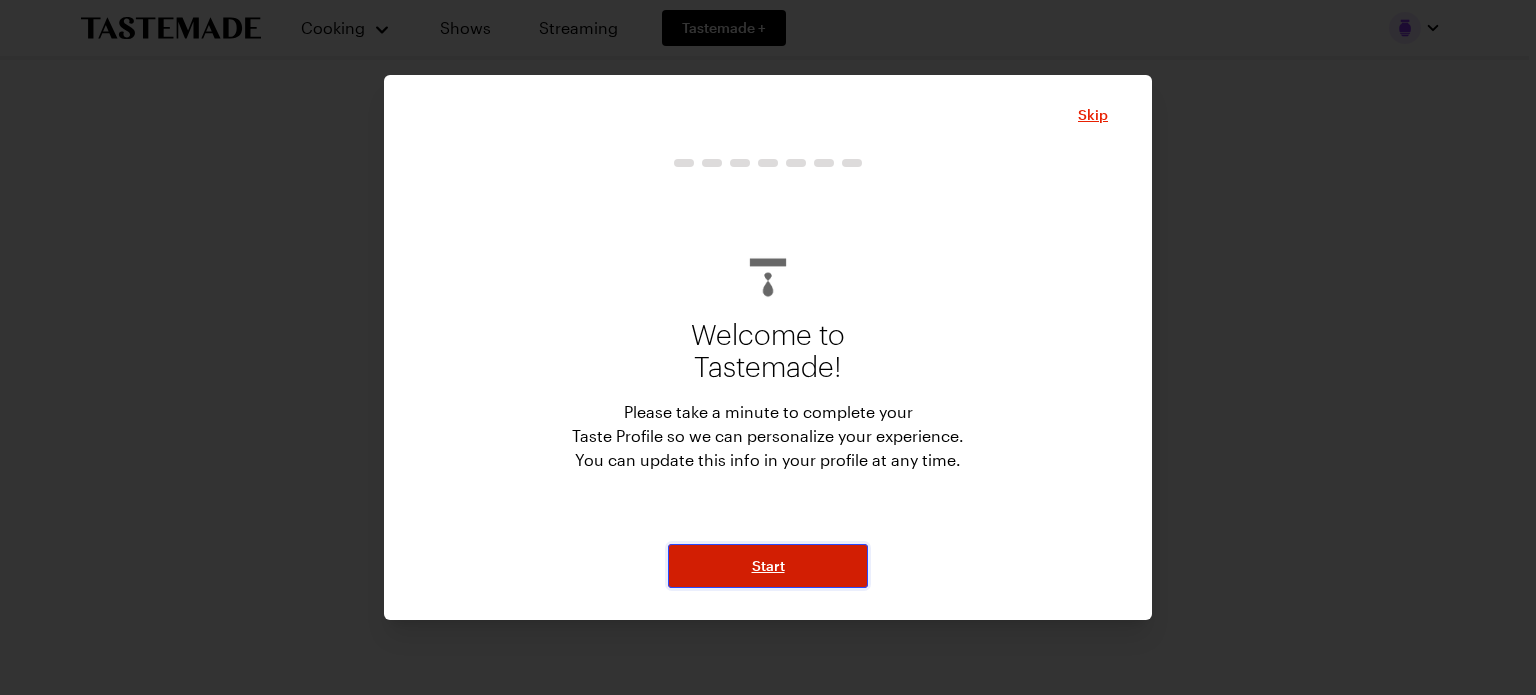 click on "Start" at bounding box center [768, 566] 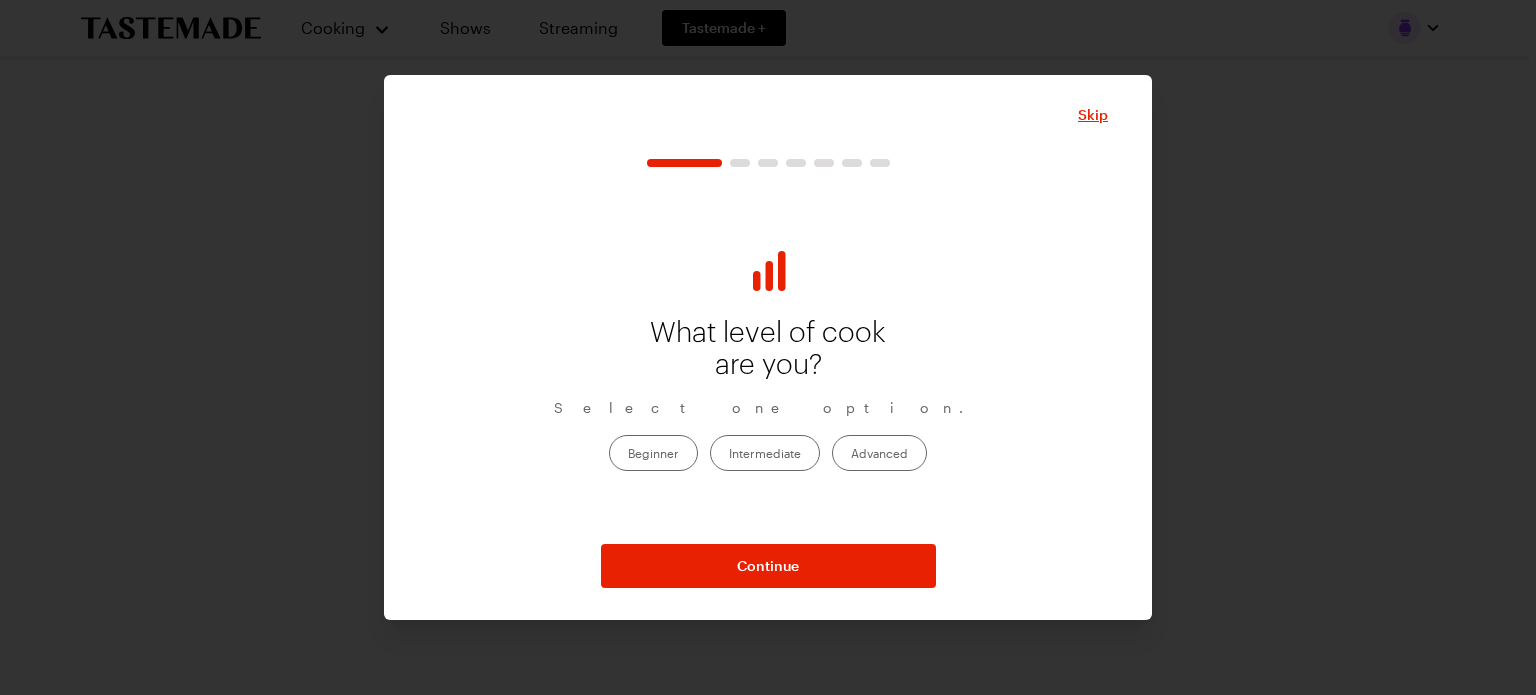 click on "Intermediate" at bounding box center (765, 453) 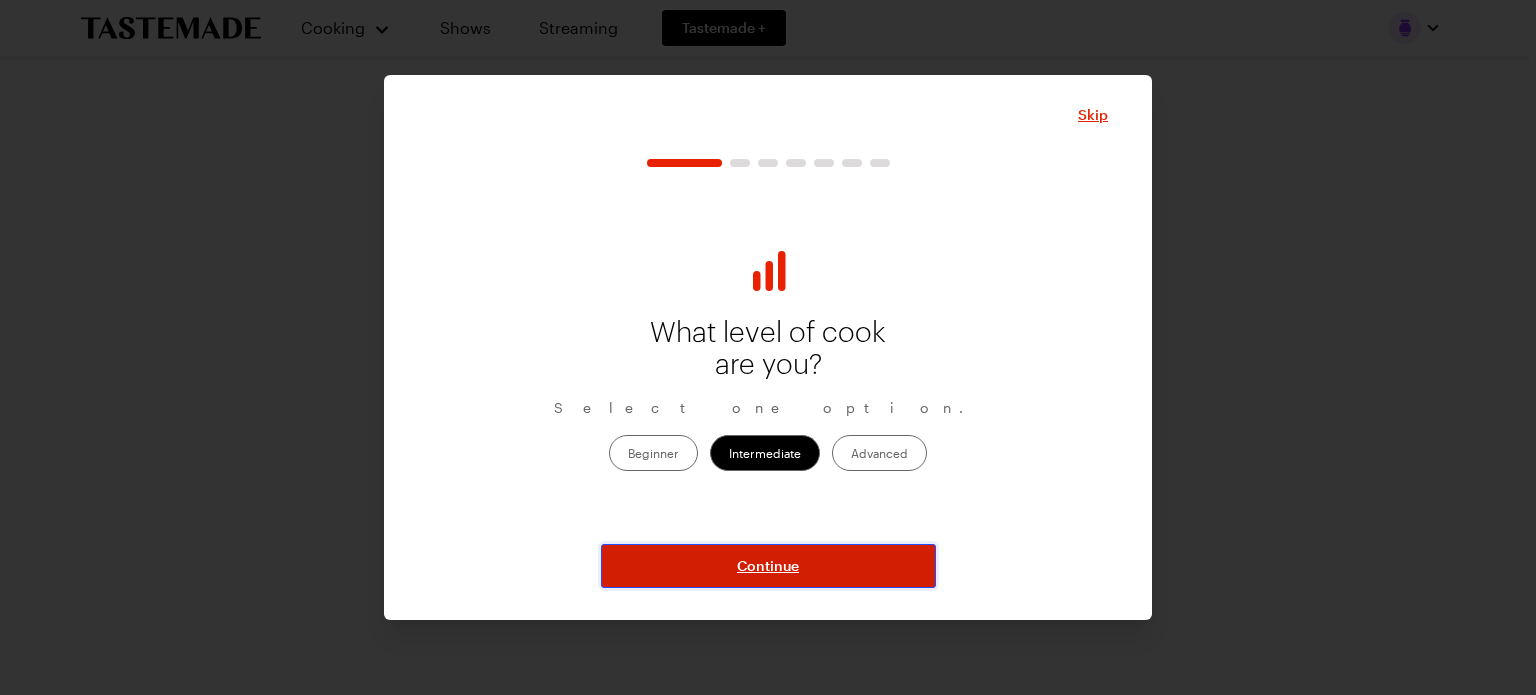 click on "Continue" at bounding box center [768, 566] 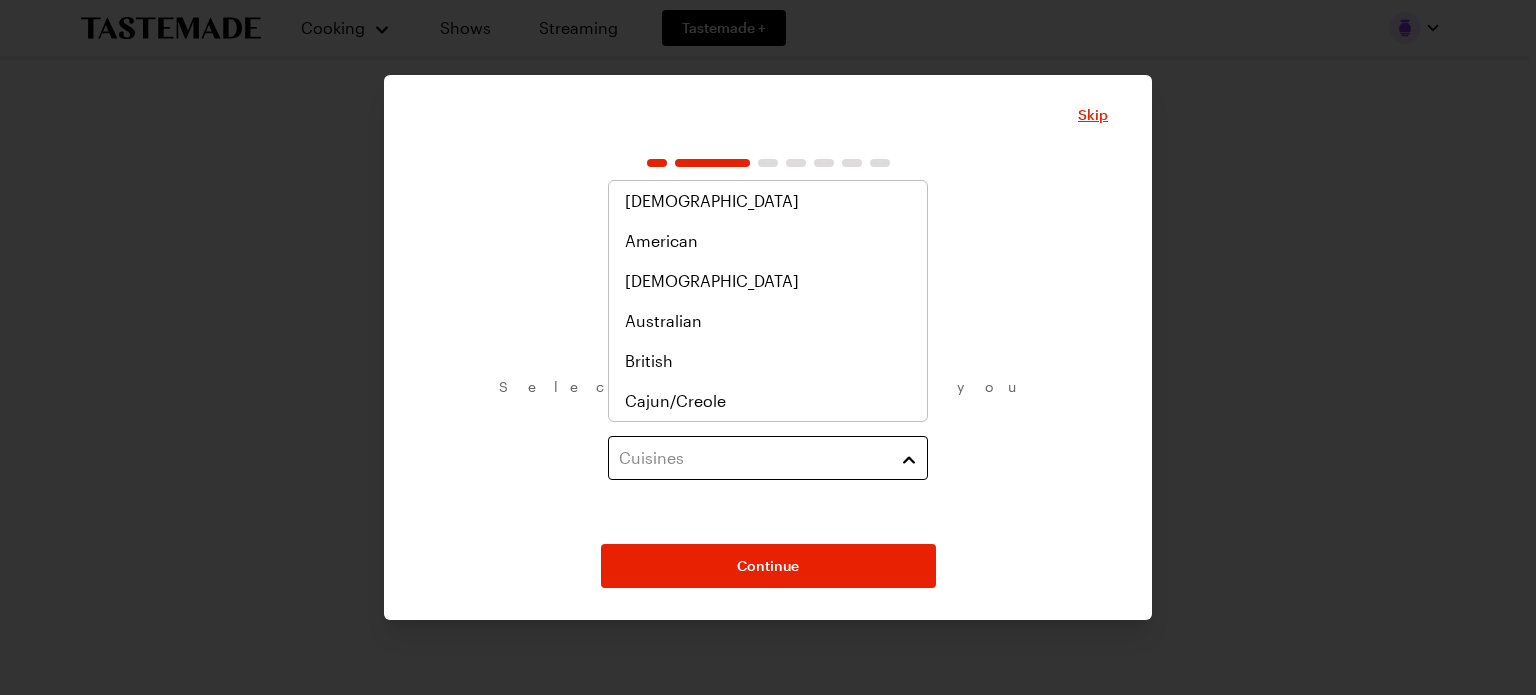 click on "Cuisines" at bounding box center [768, 458] 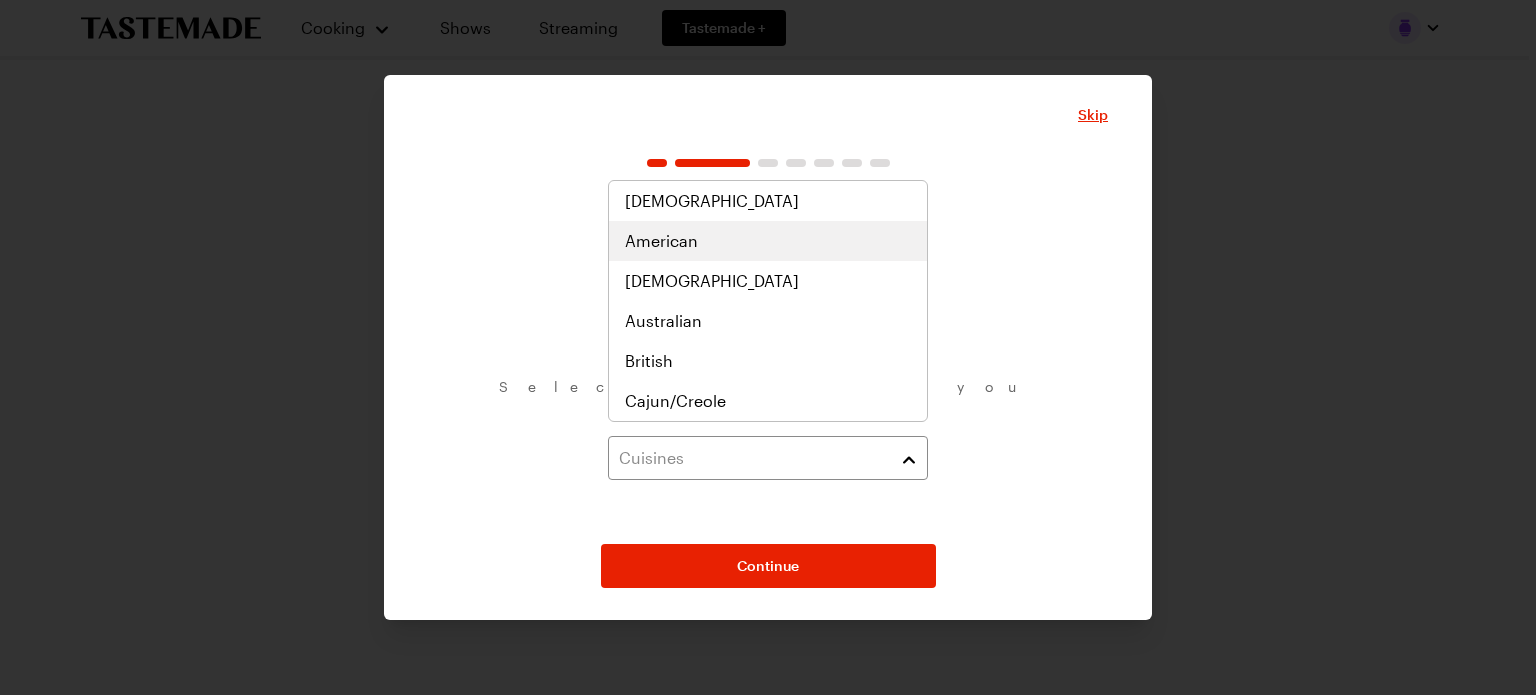 click on "American" at bounding box center (768, 241) 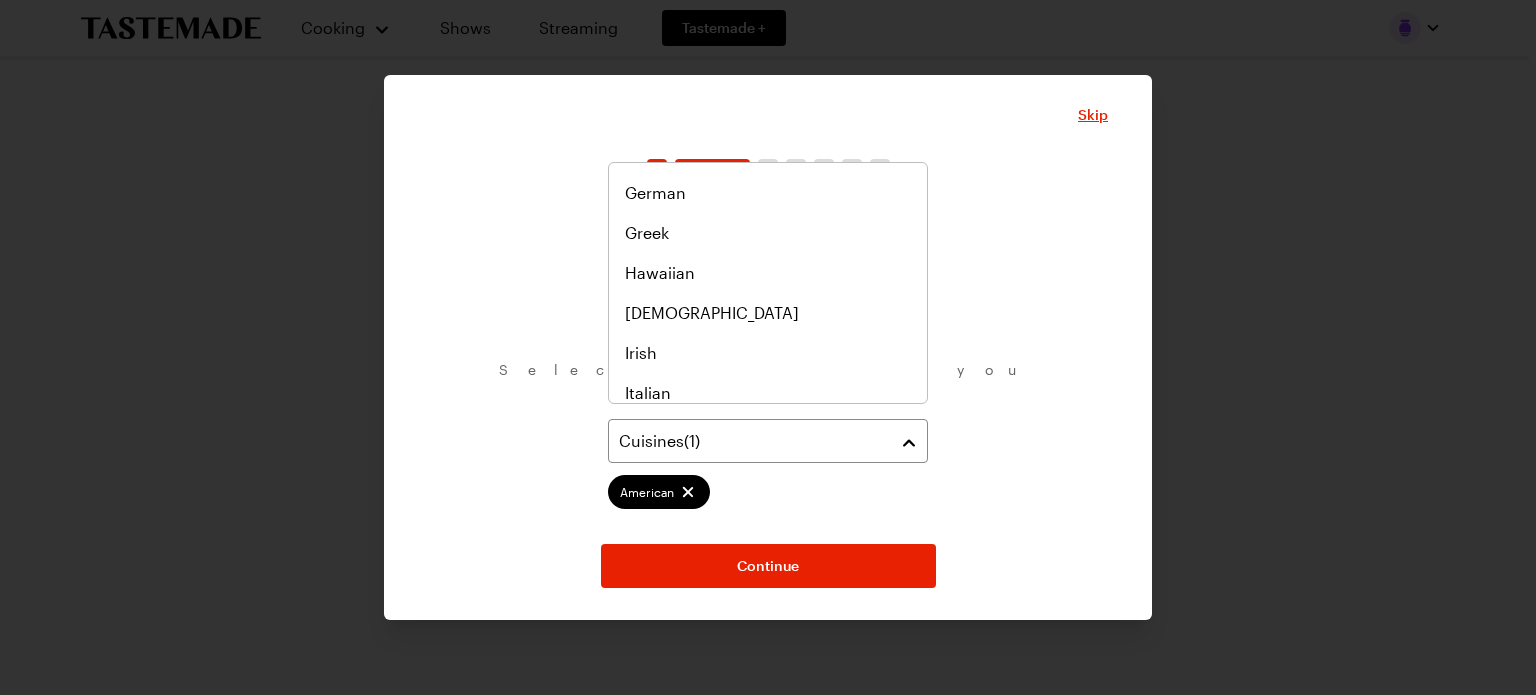 scroll, scrollTop: 532, scrollLeft: 0, axis: vertical 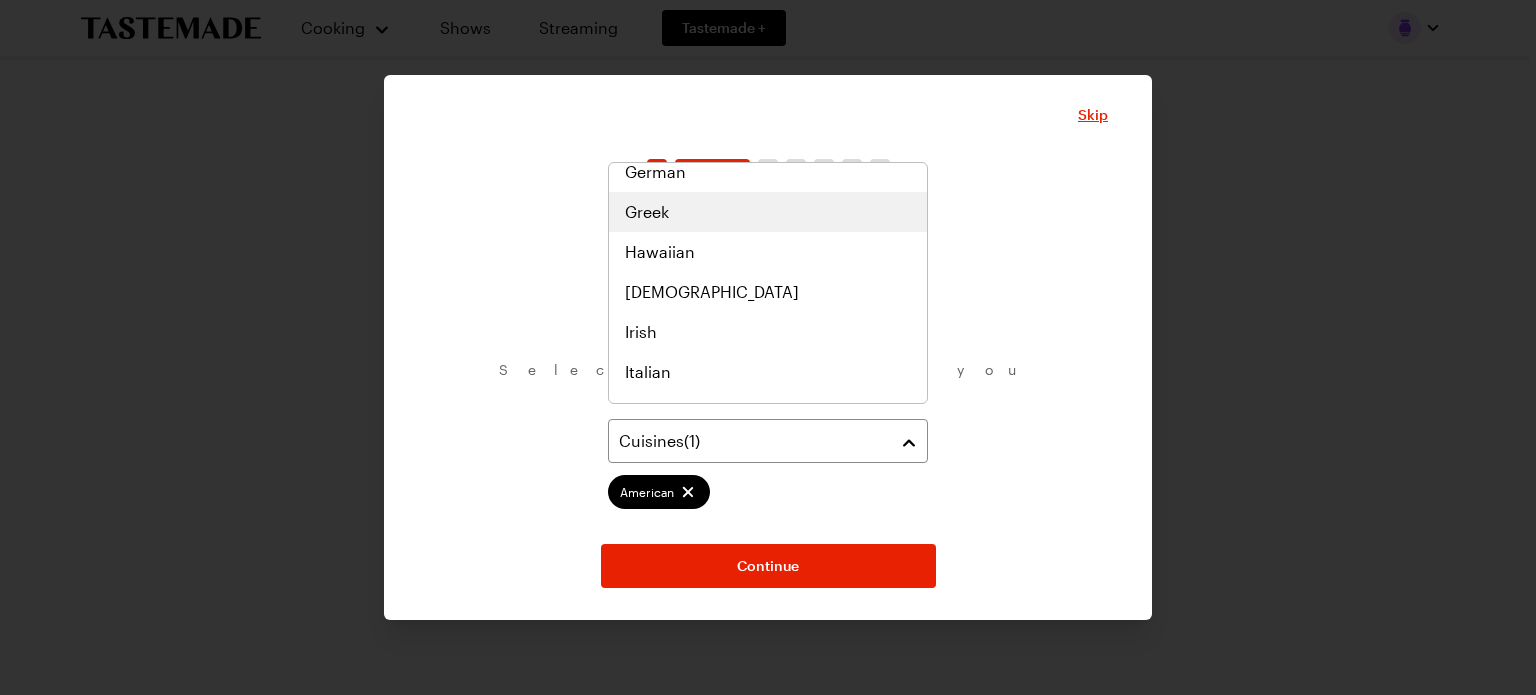 click on "Greek" at bounding box center (768, 212) 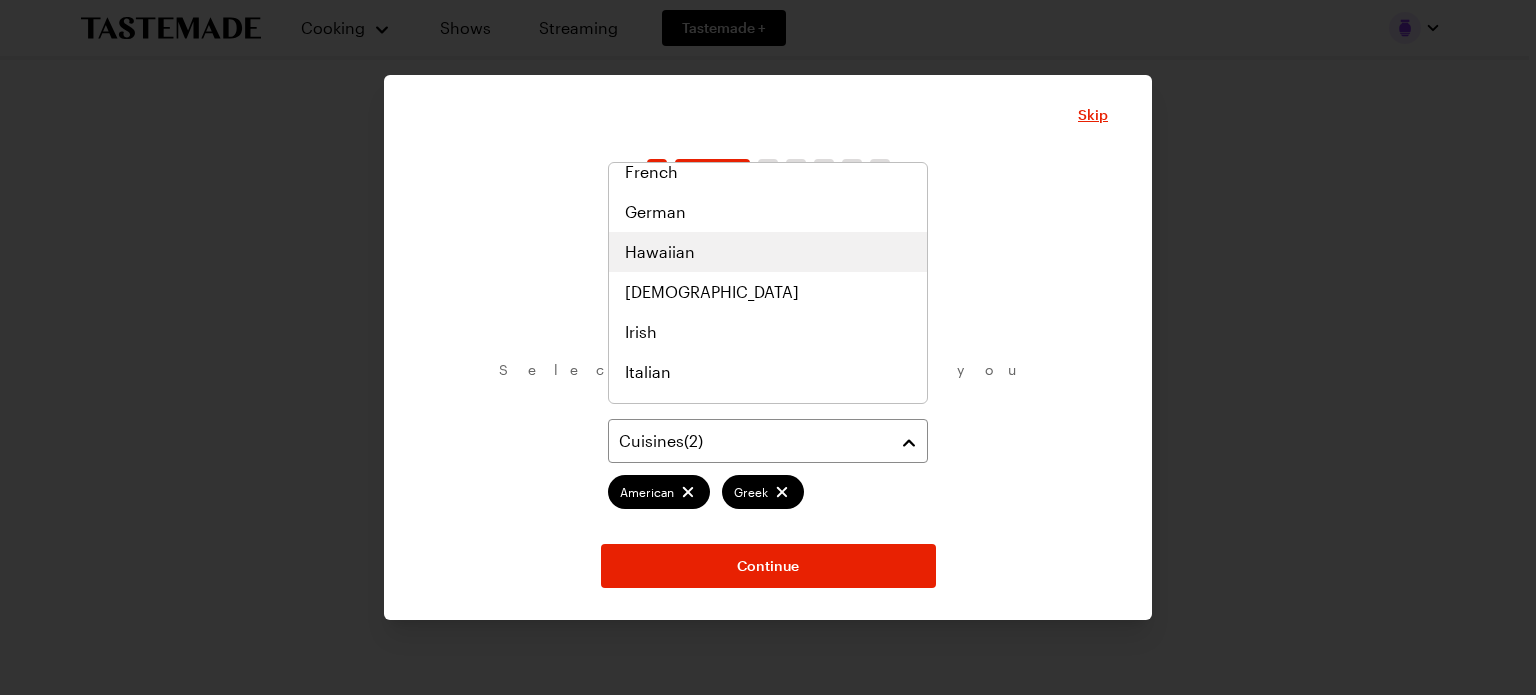scroll, scrollTop: 572, scrollLeft: 0, axis: vertical 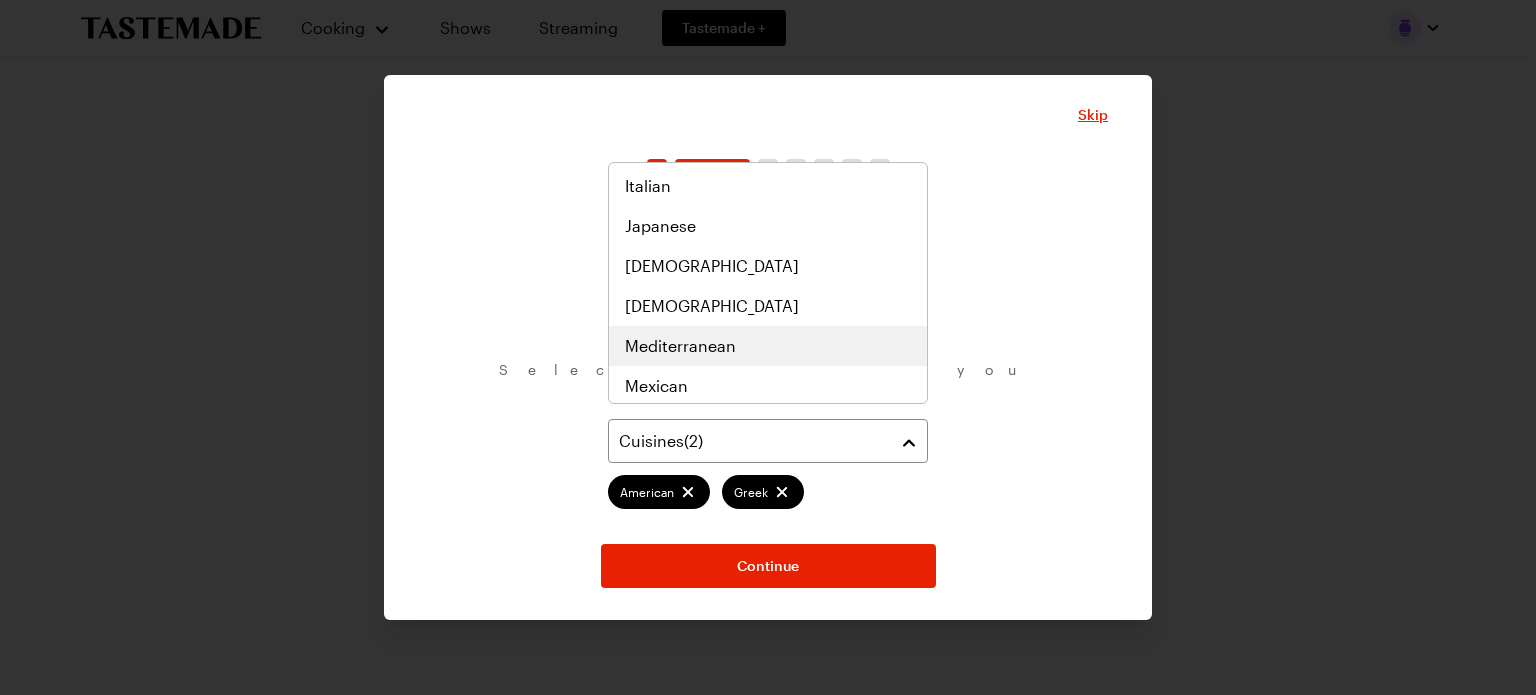 click on "Mediterranean" at bounding box center (680, 346) 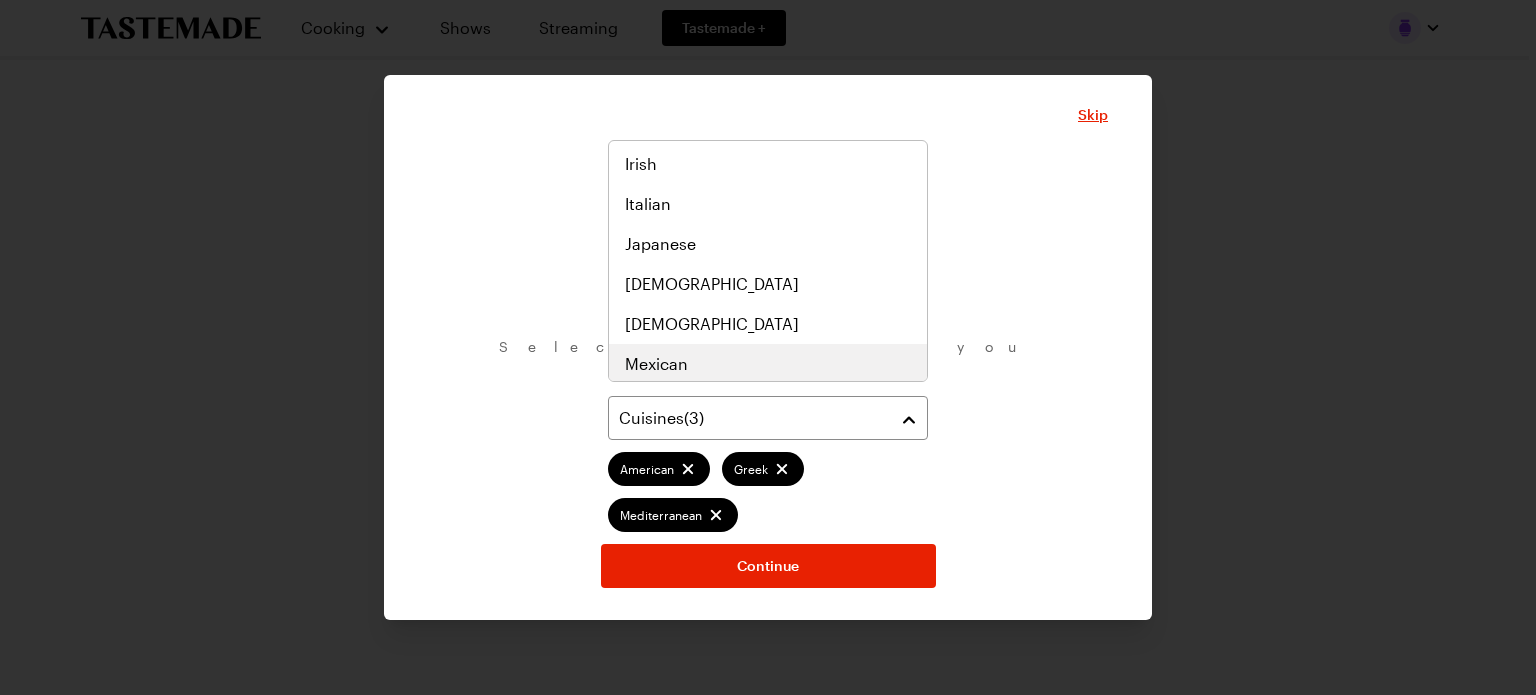 scroll, scrollTop: 758, scrollLeft: 0, axis: vertical 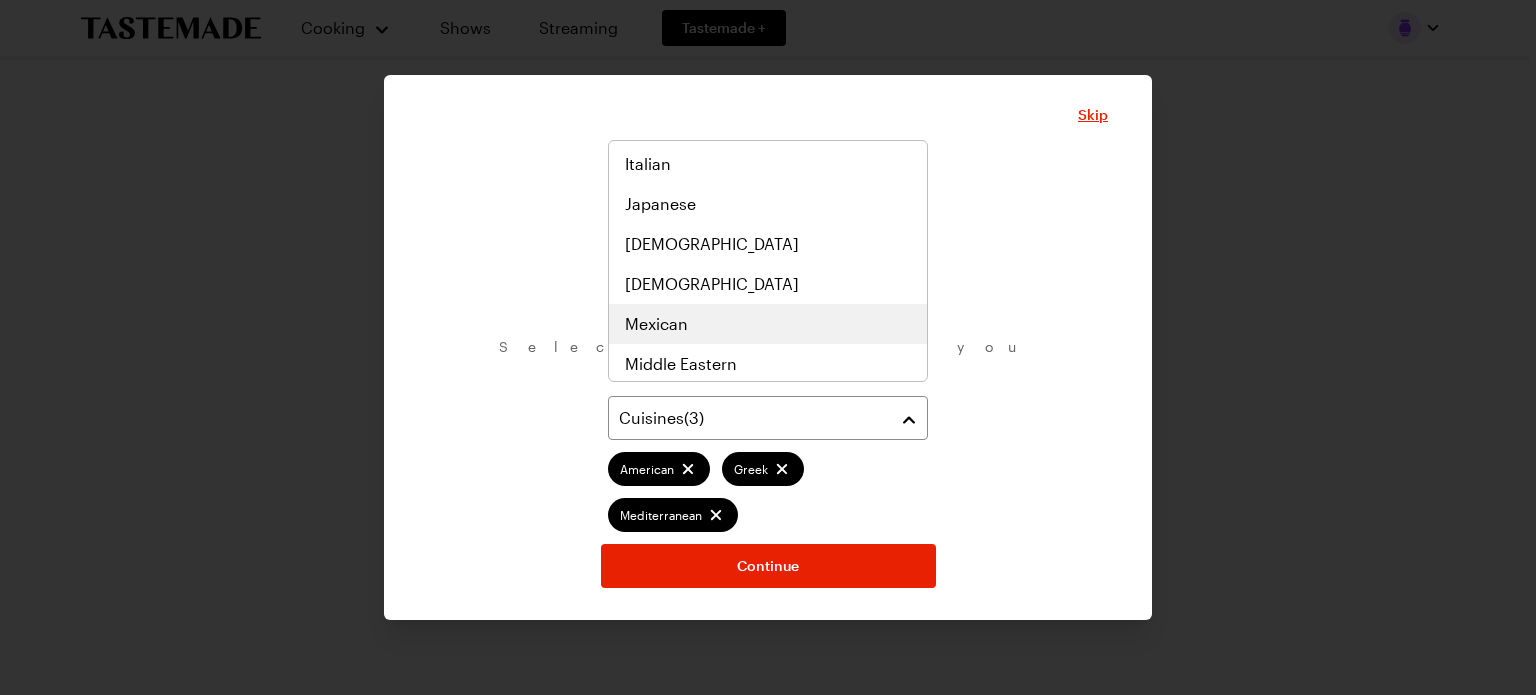 click on "Mexican" at bounding box center [768, 324] 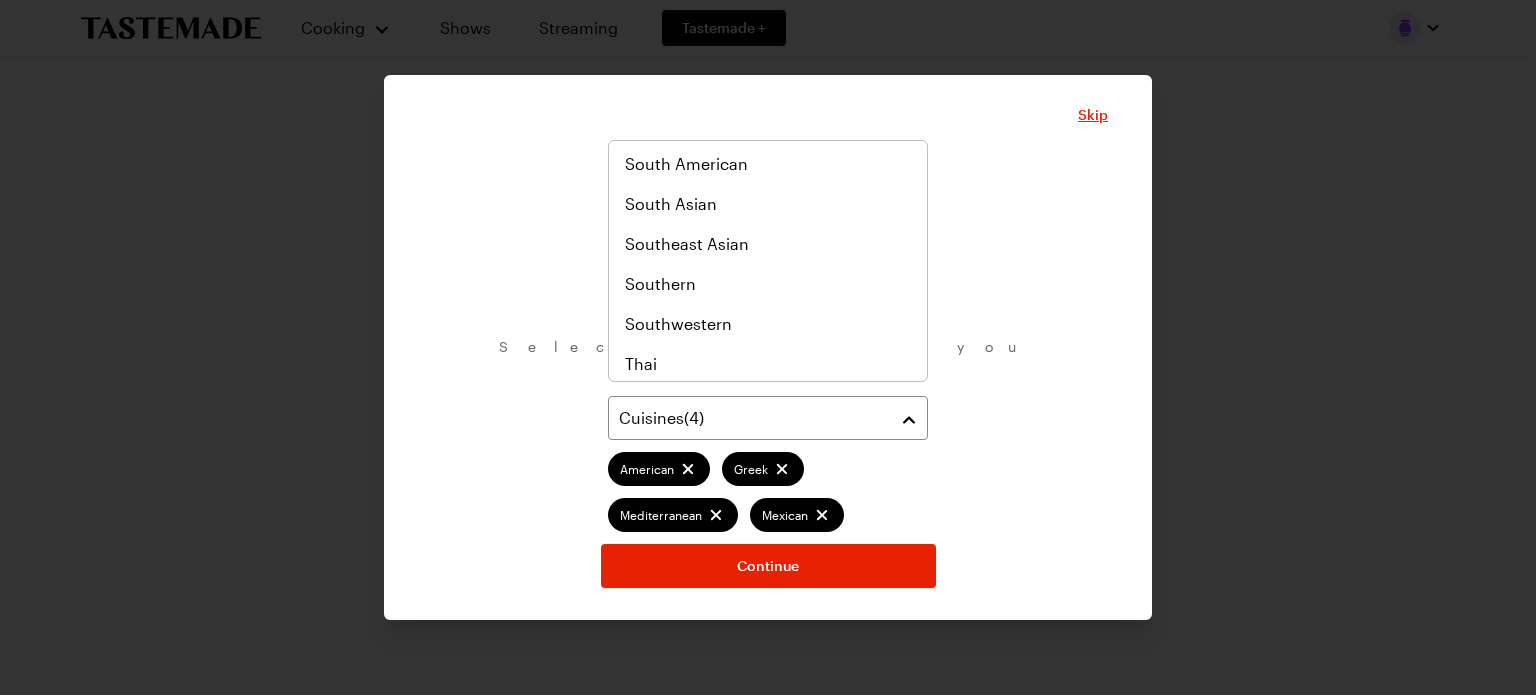 scroll, scrollTop: 1040, scrollLeft: 0, axis: vertical 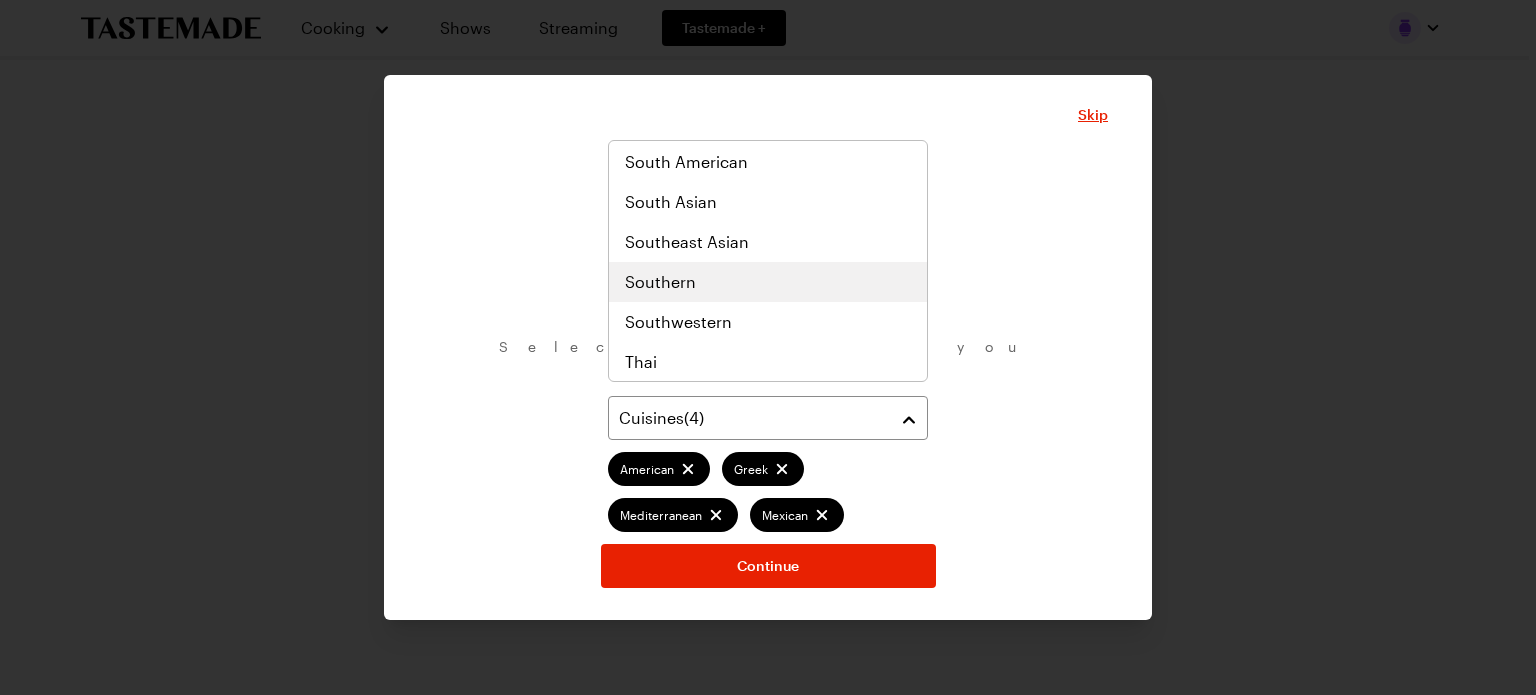 click on "Southern" at bounding box center [768, 282] 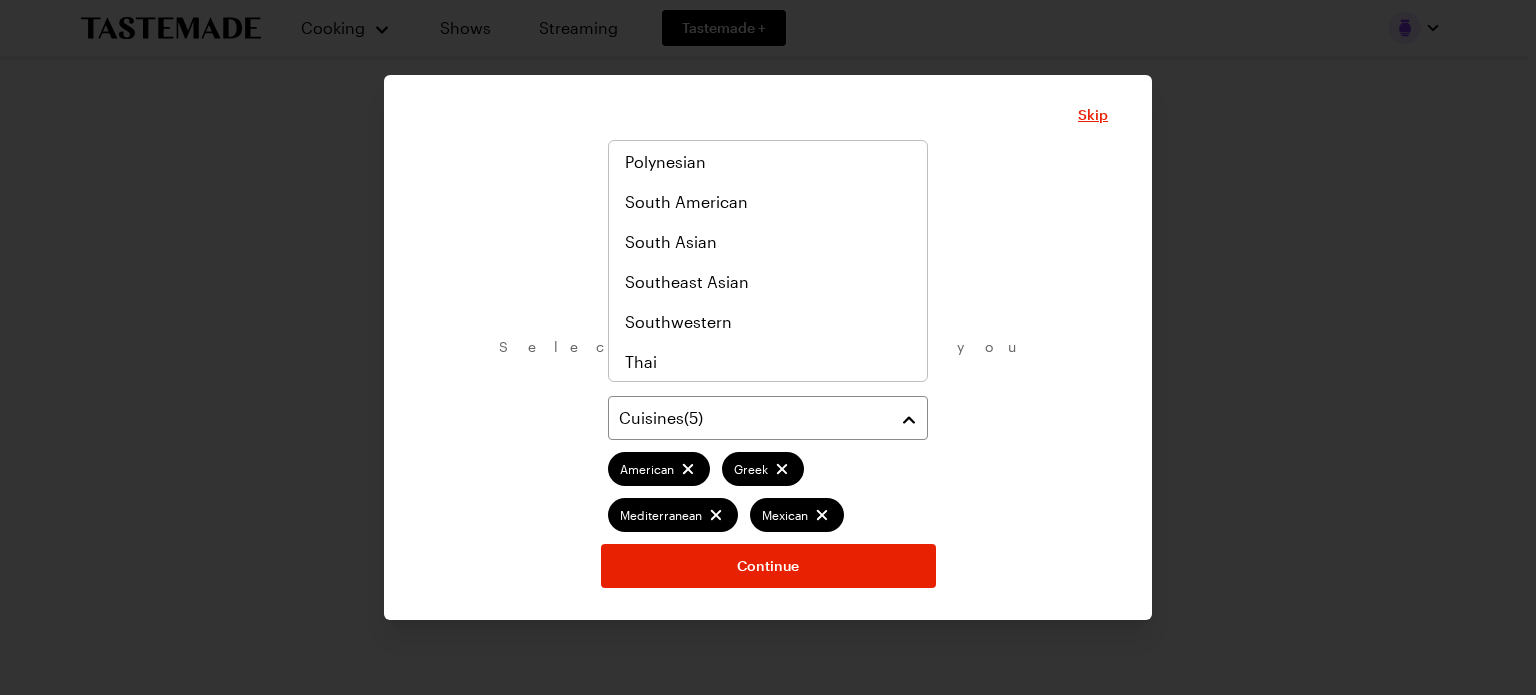 click on "What are your favorite cuisines? Select as many as you like. Cuisines  ( 5 ) American Greek Mediterranean Mexican Southern Continue" at bounding box center (768, 374) 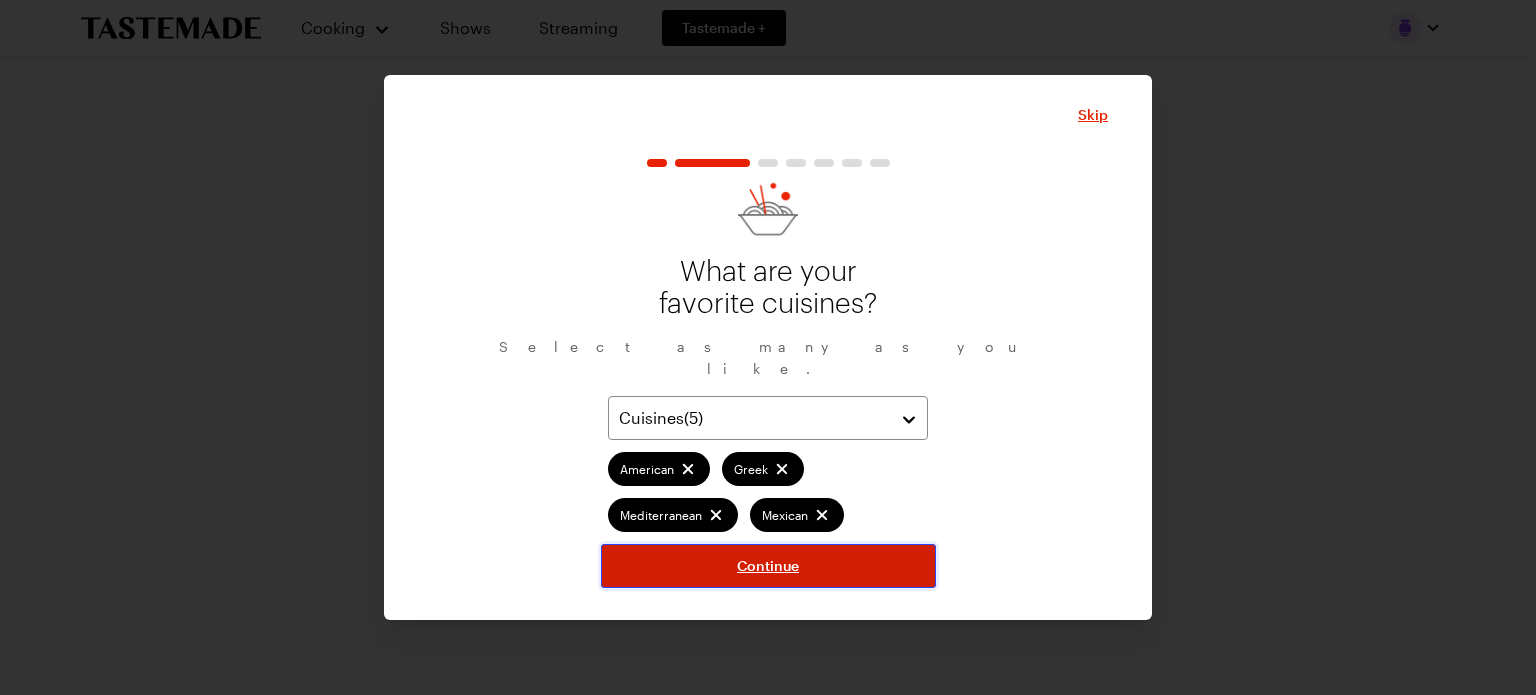click on "Continue" at bounding box center [768, 566] 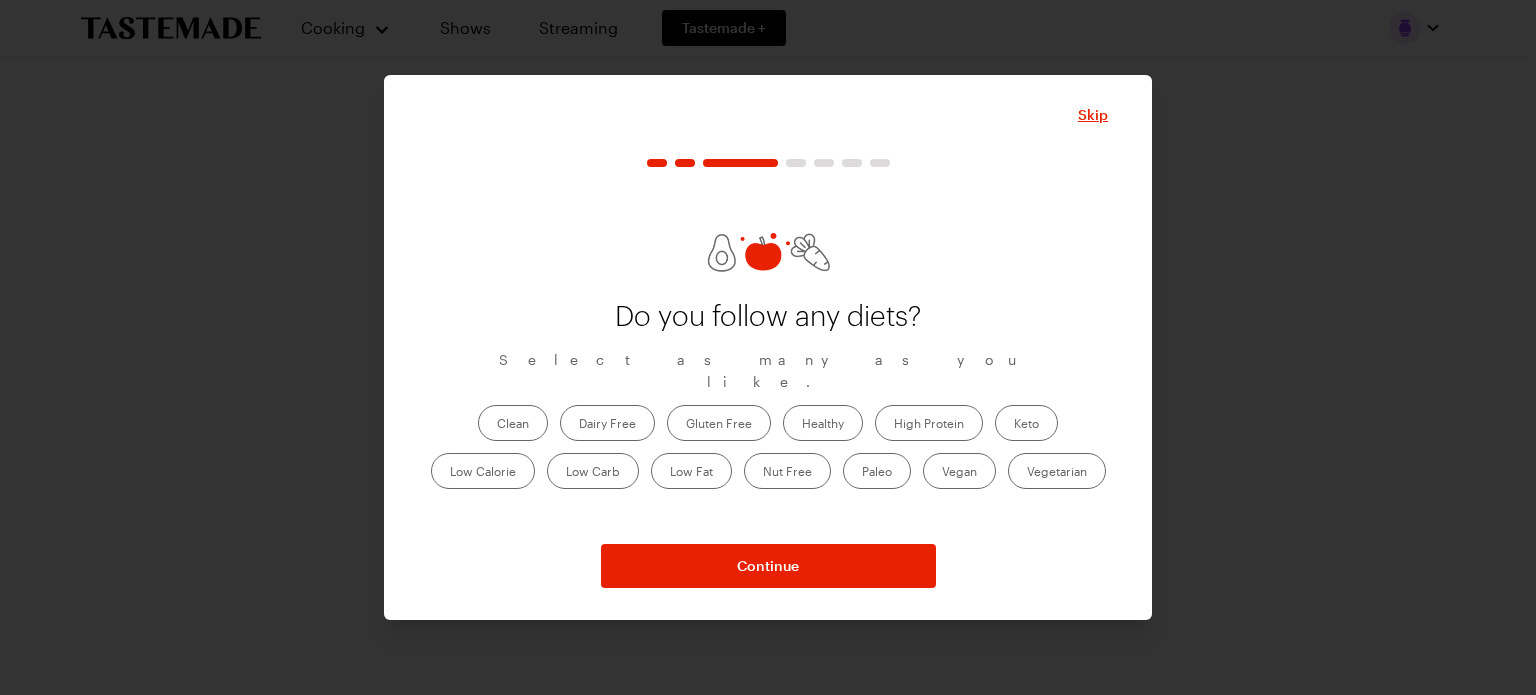 click on "Healthy" at bounding box center (823, 423) 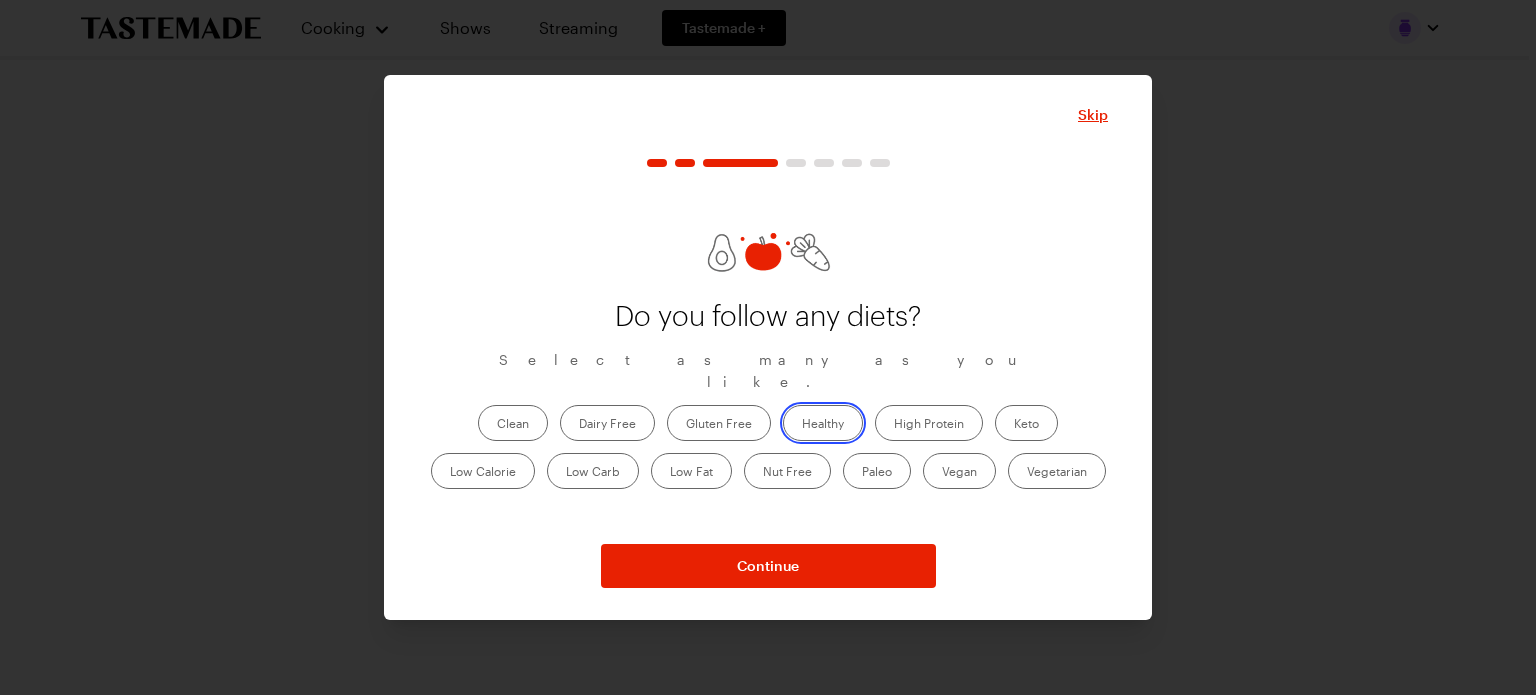click on "Healthy" at bounding box center (802, 425) 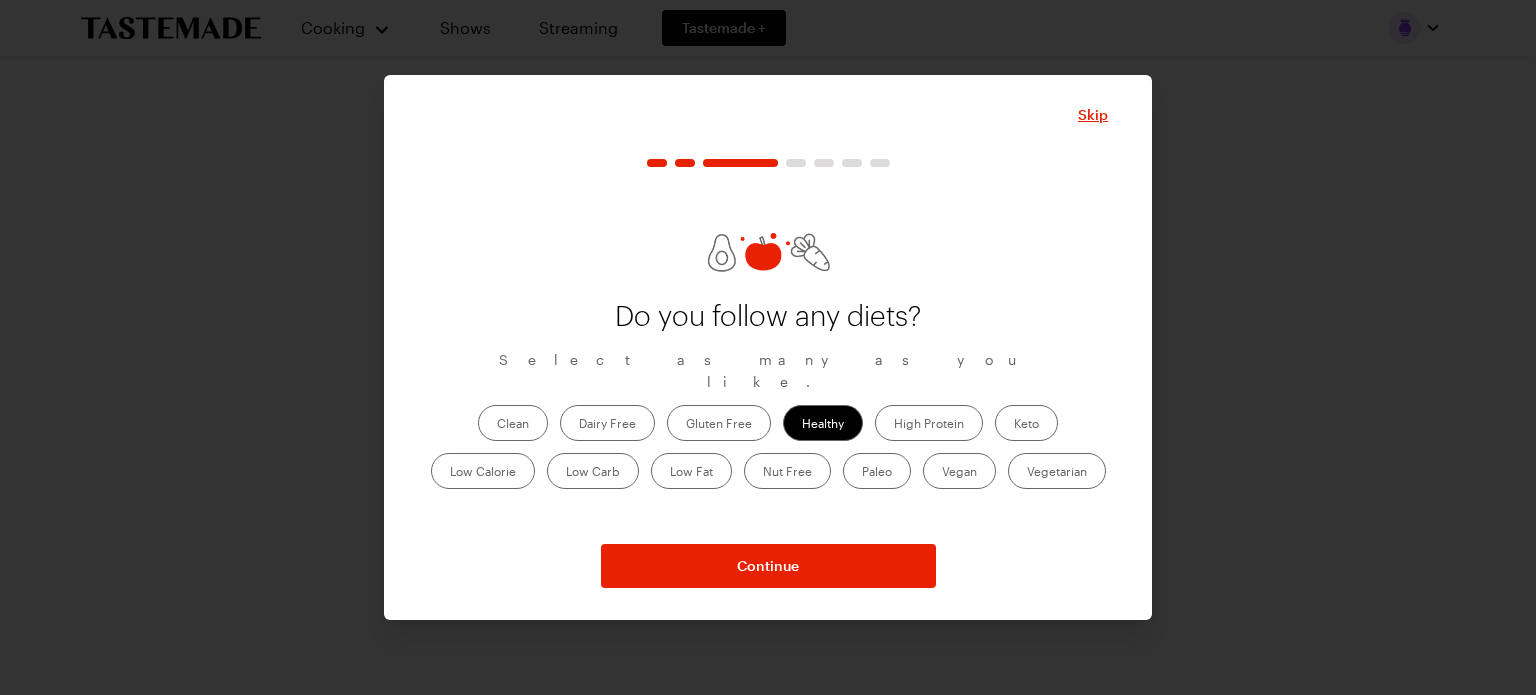 click on "High Protein" at bounding box center [929, 423] 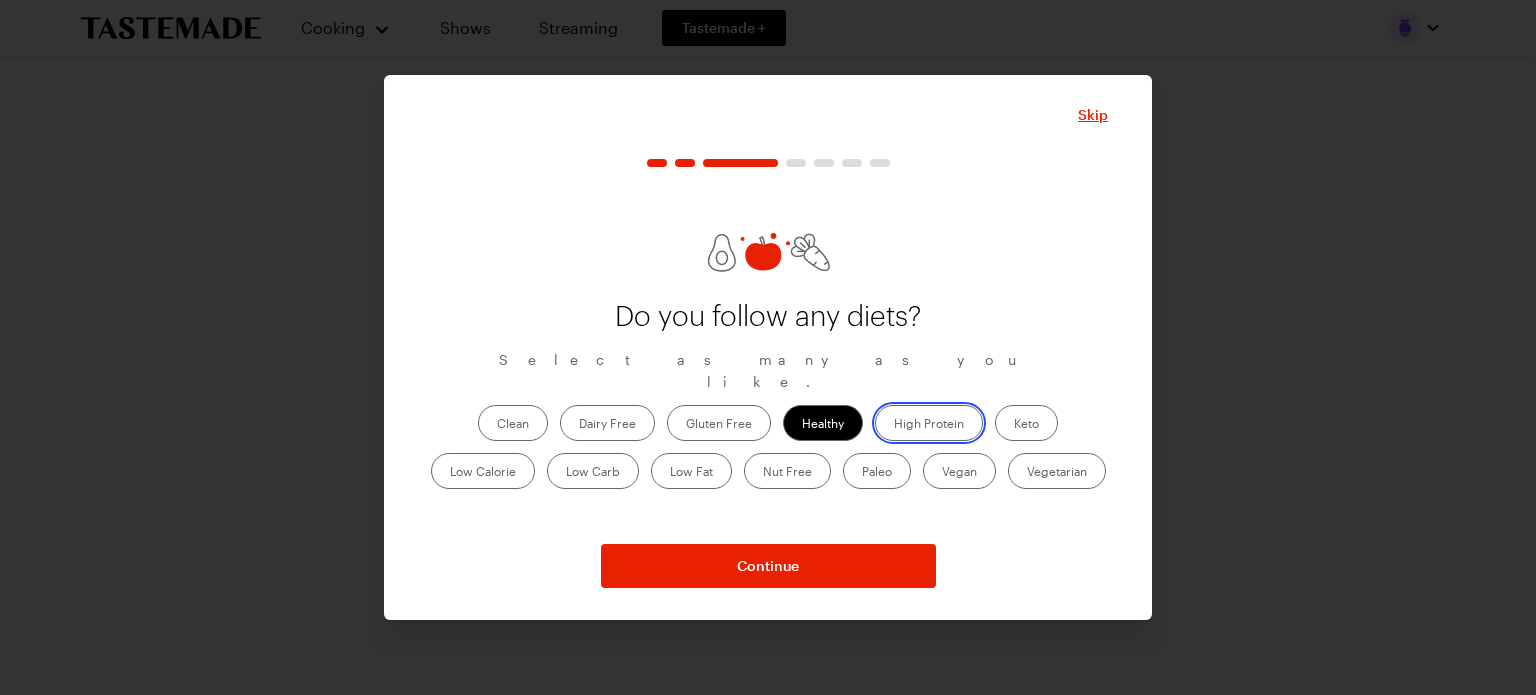 click on "High Protein" at bounding box center (894, 425) 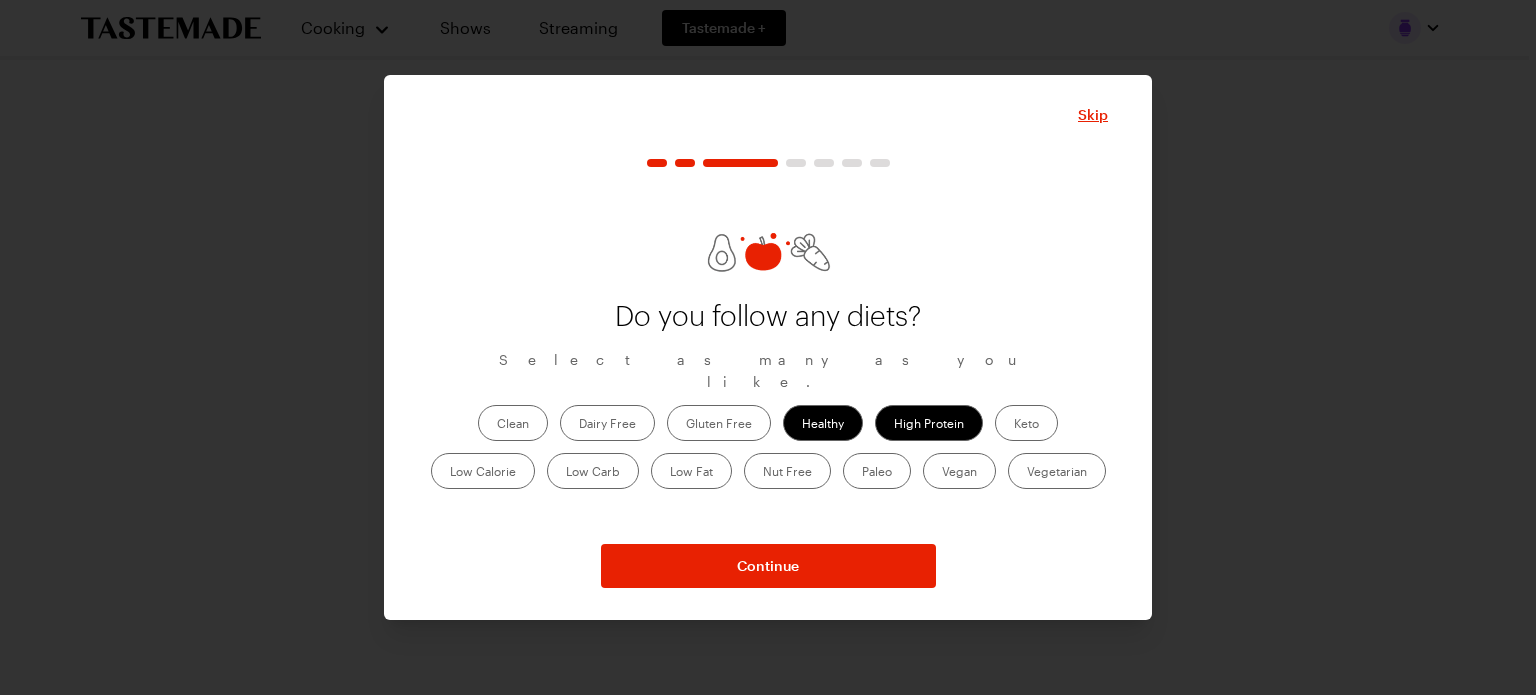 click on "Low Calorie" at bounding box center (483, 471) 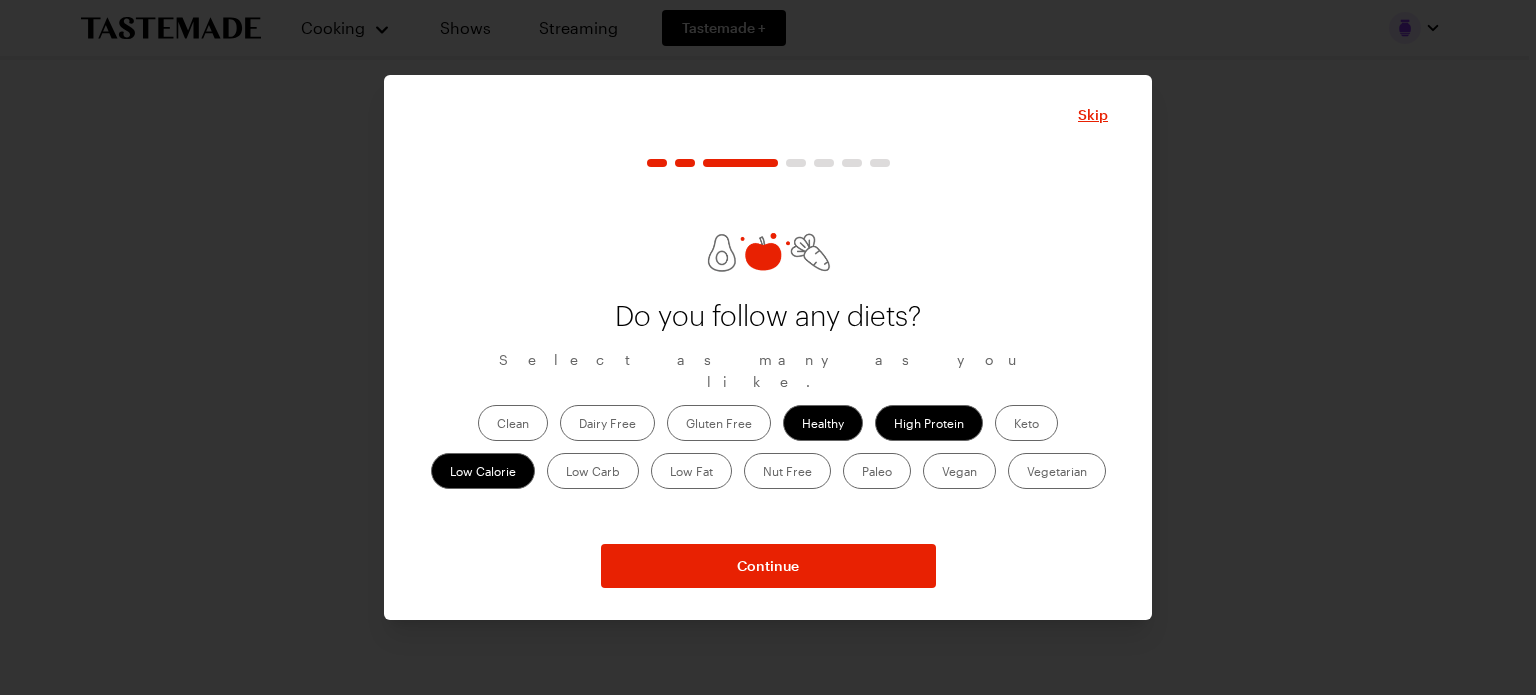 click on "Low Carb" at bounding box center (593, 471) 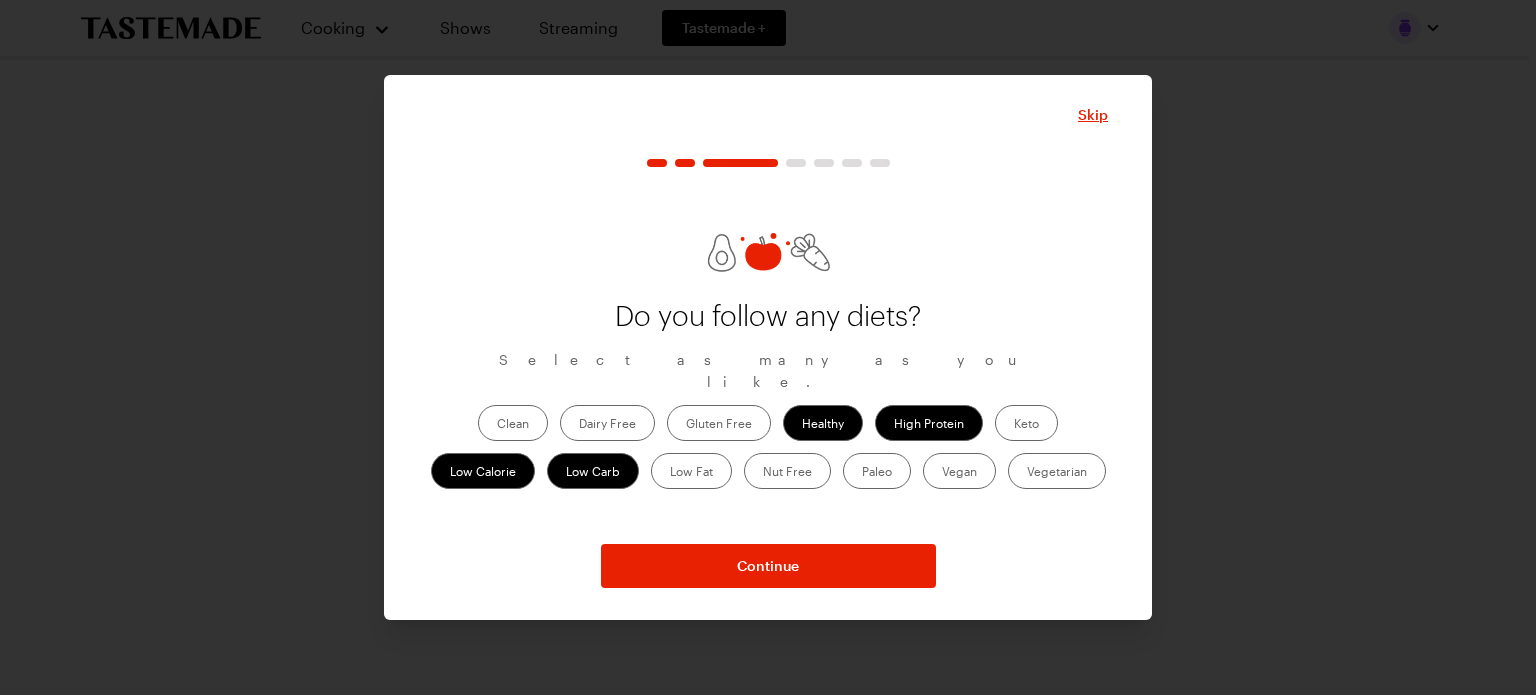click on "Low Fat" at bounding box center (691, 471) 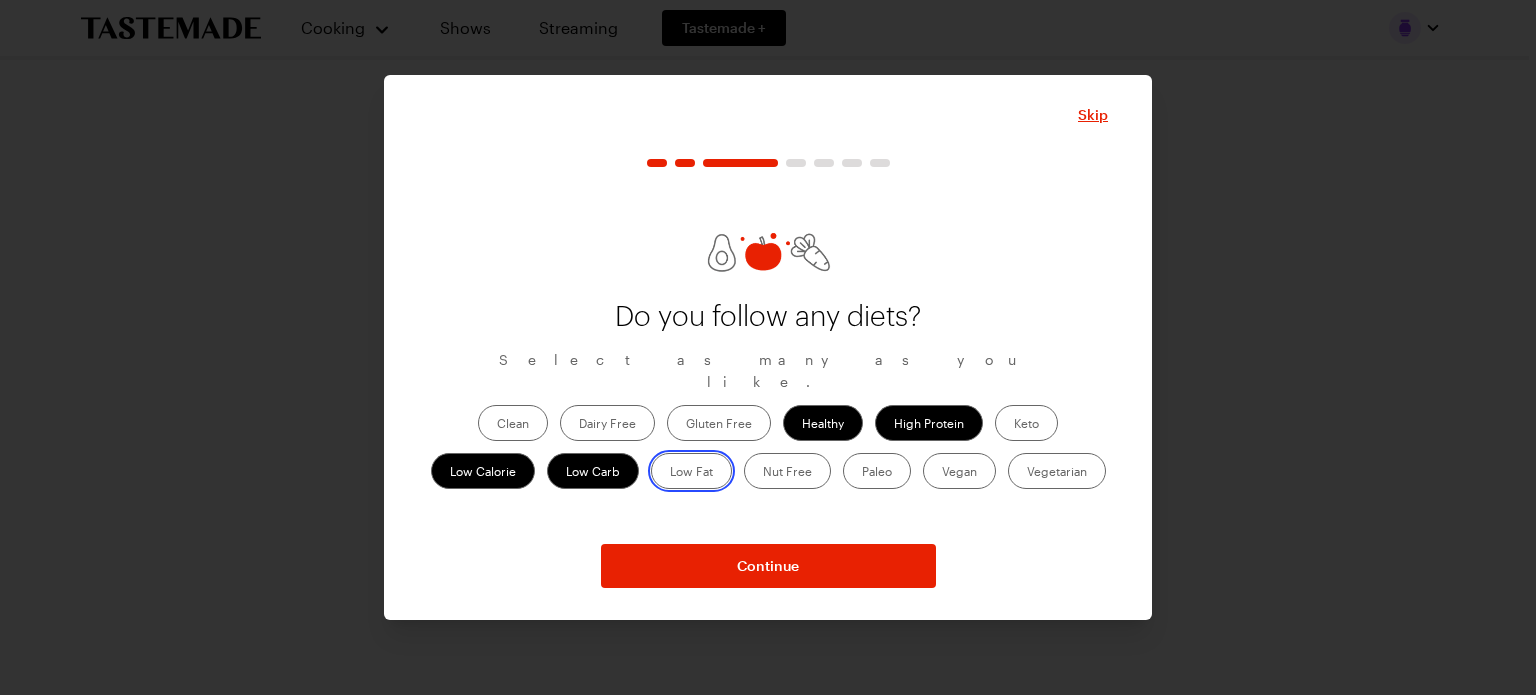 click on "Low Fat" at bounding box center (670, 473) 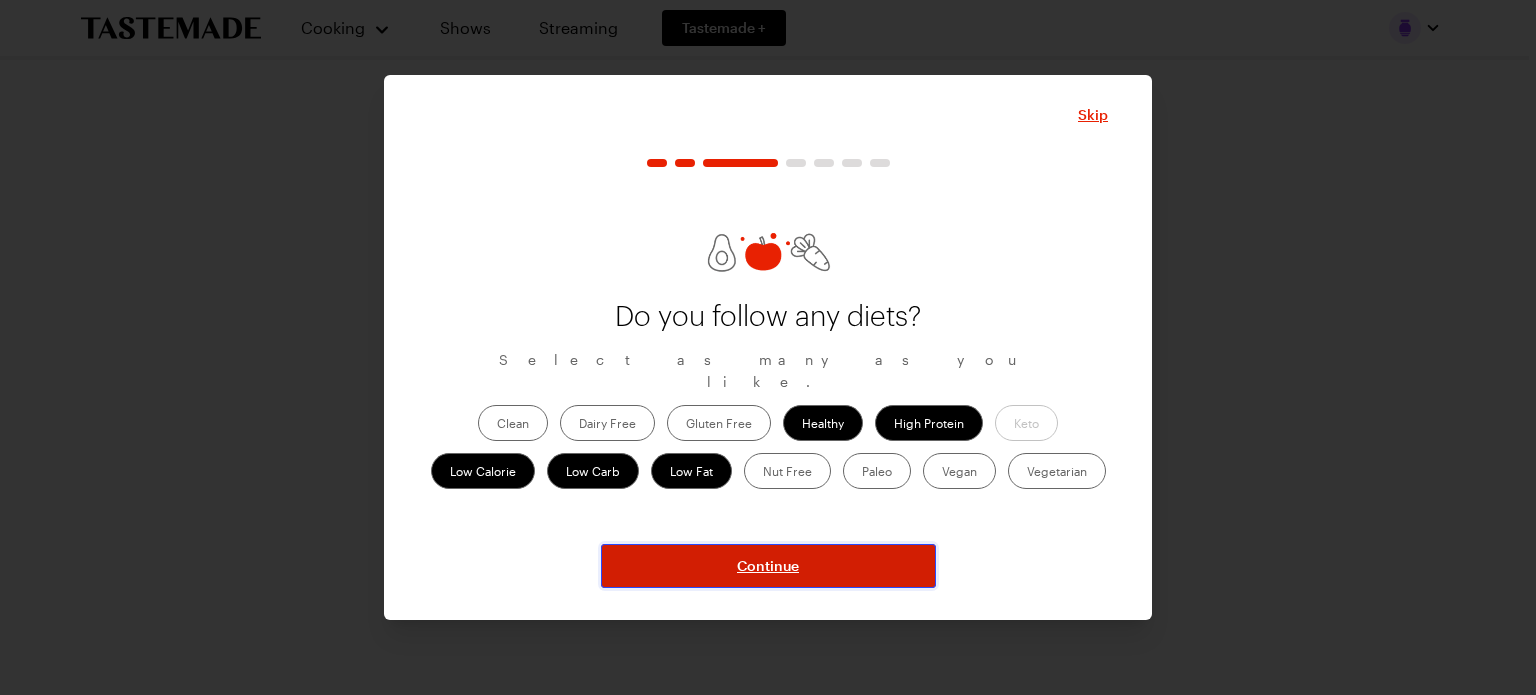 click on "Continue" at bounding box center (768, 566) 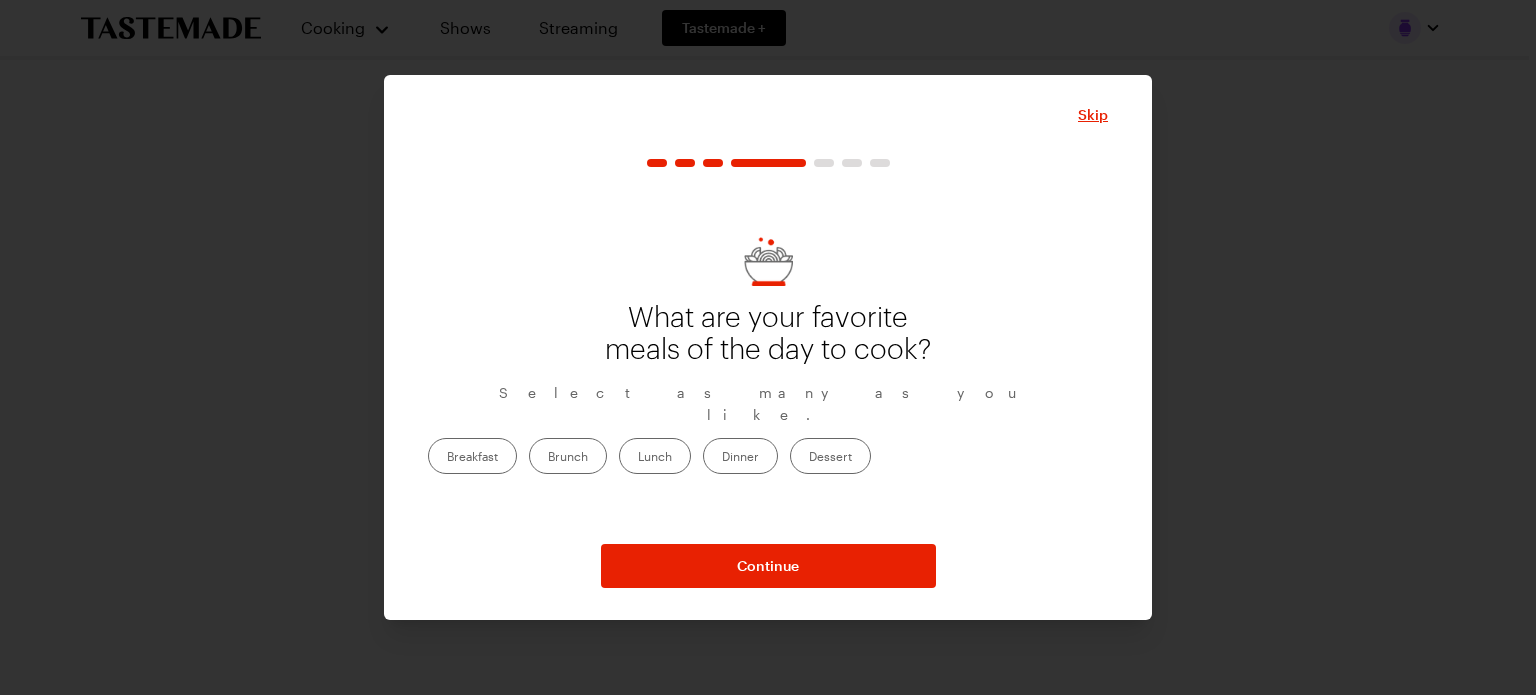 click on "Dinner" at bounding box center [740, 456] 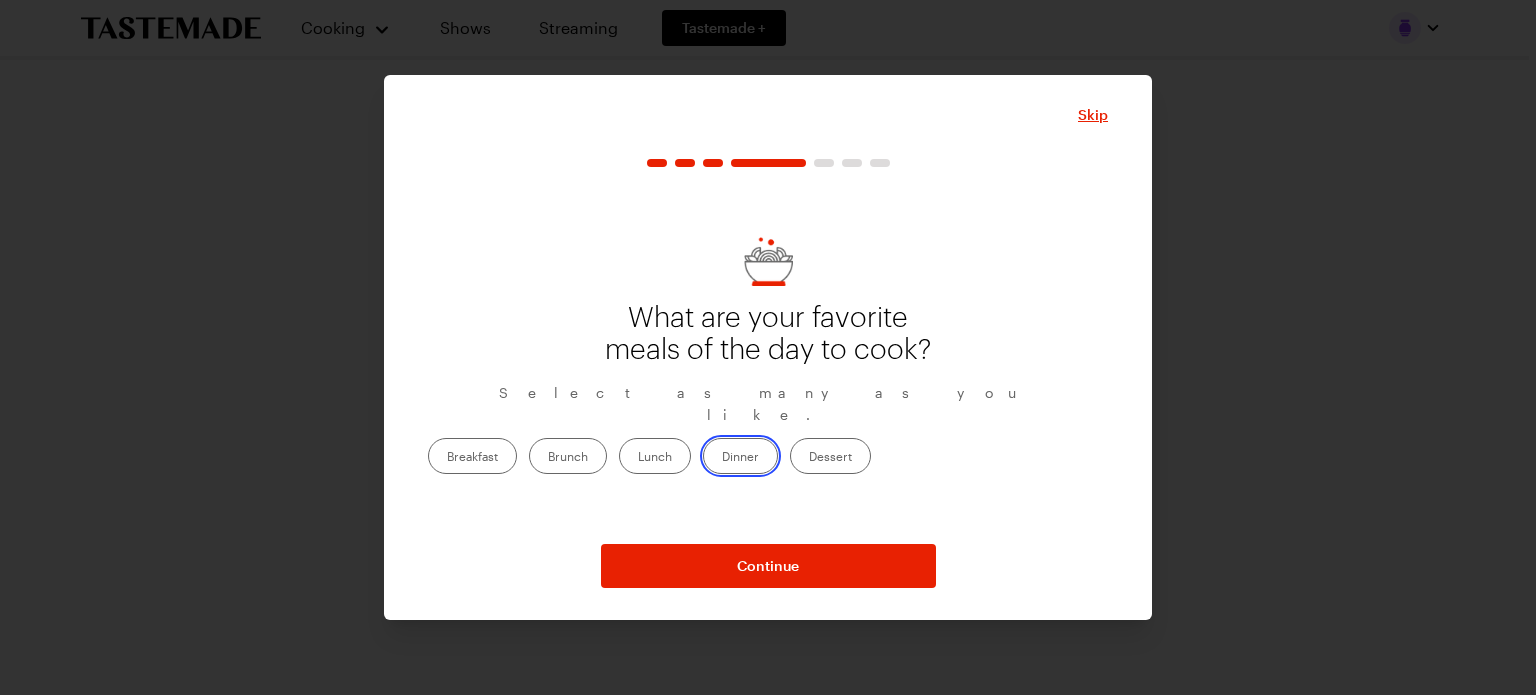 click on "Dinner" at bounding box center [722, 458] 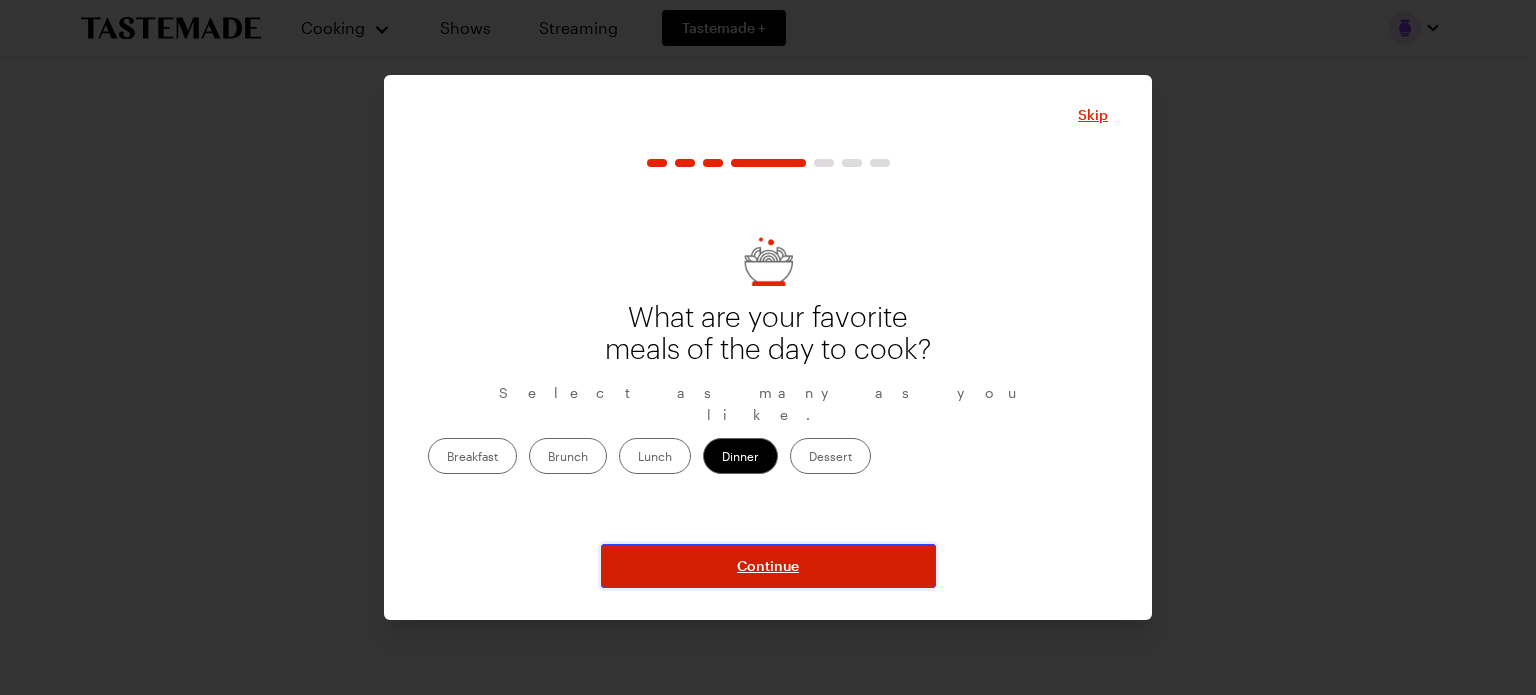 click on "Continue" at bounding box center [768, 566] 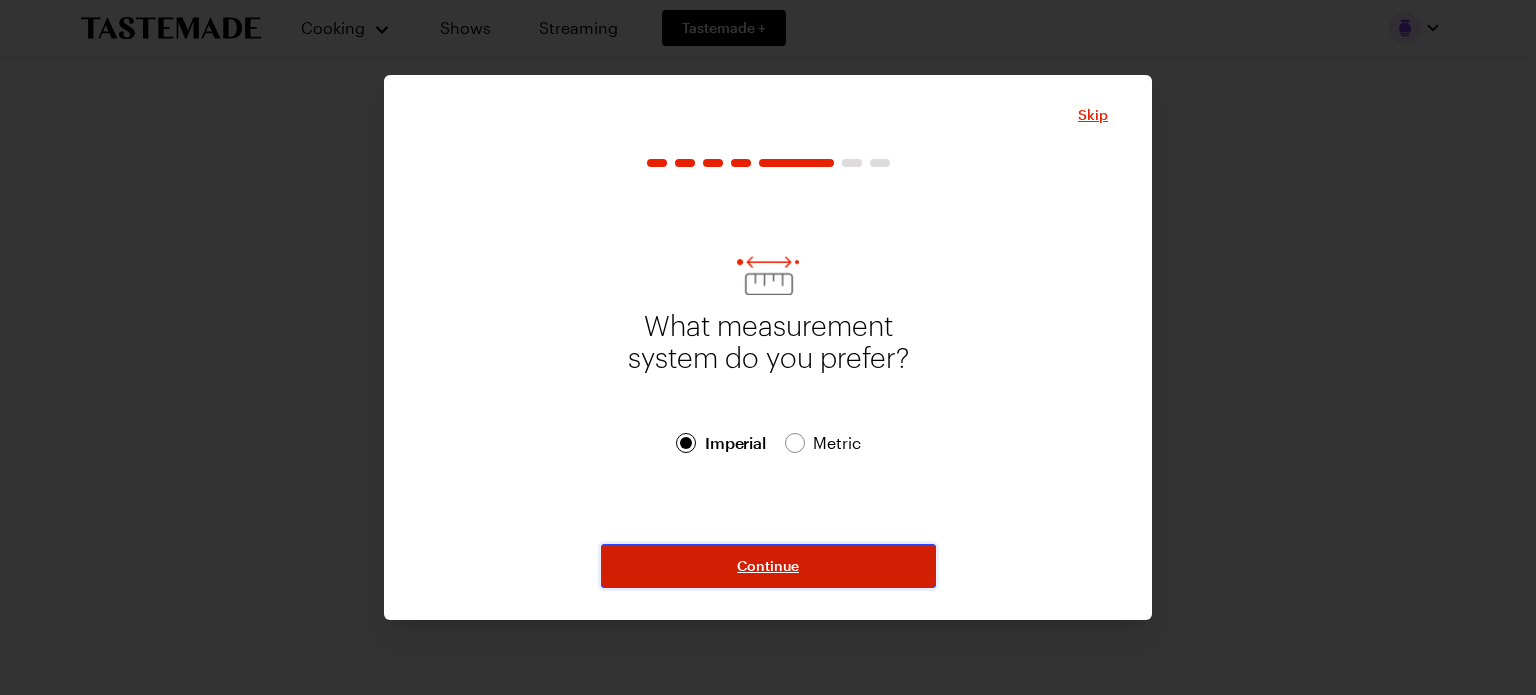 click on "Continue" at bounding box center [768, 566] 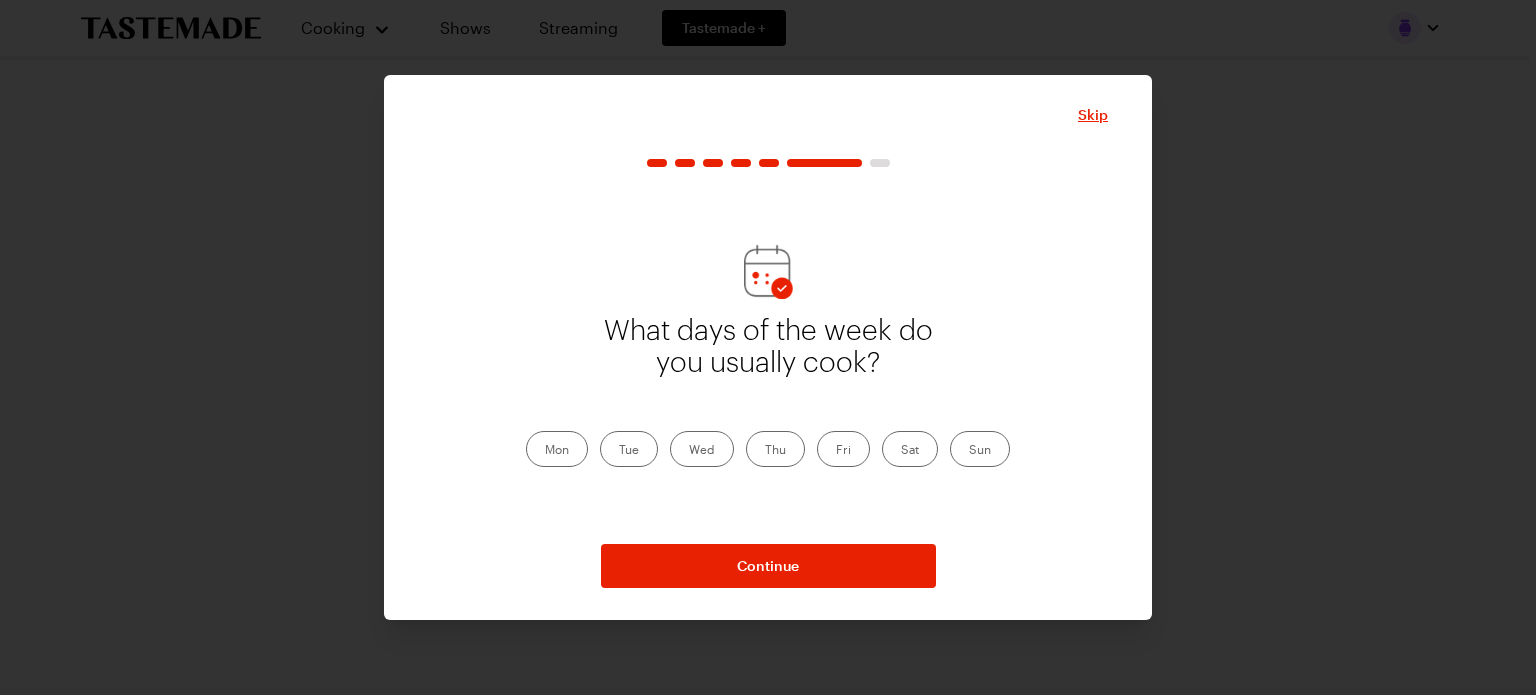 drag, startPoint x: 980, startPoint y: 451, endPoint x: 967, endPoint y: 445, distance: 14.3178215 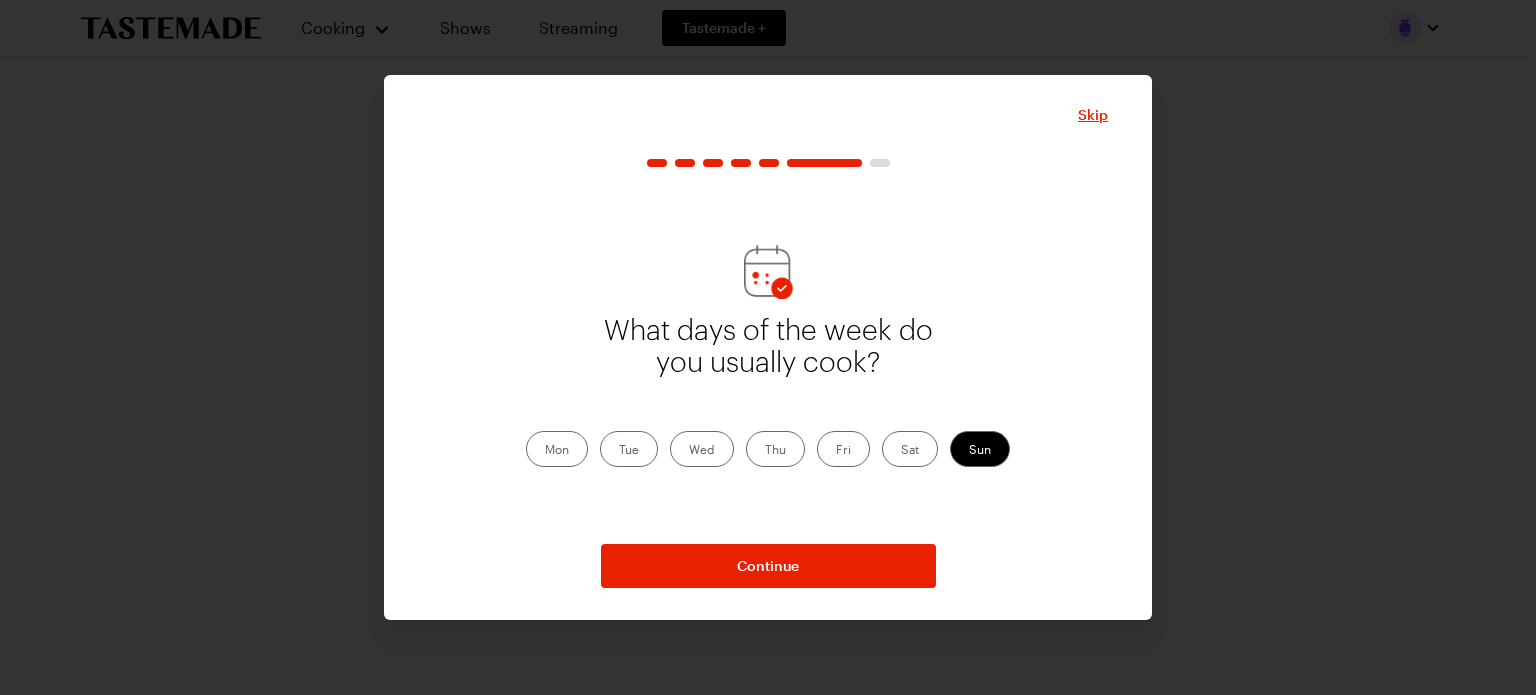 click on "Sat" at bounding box center [910, 449] 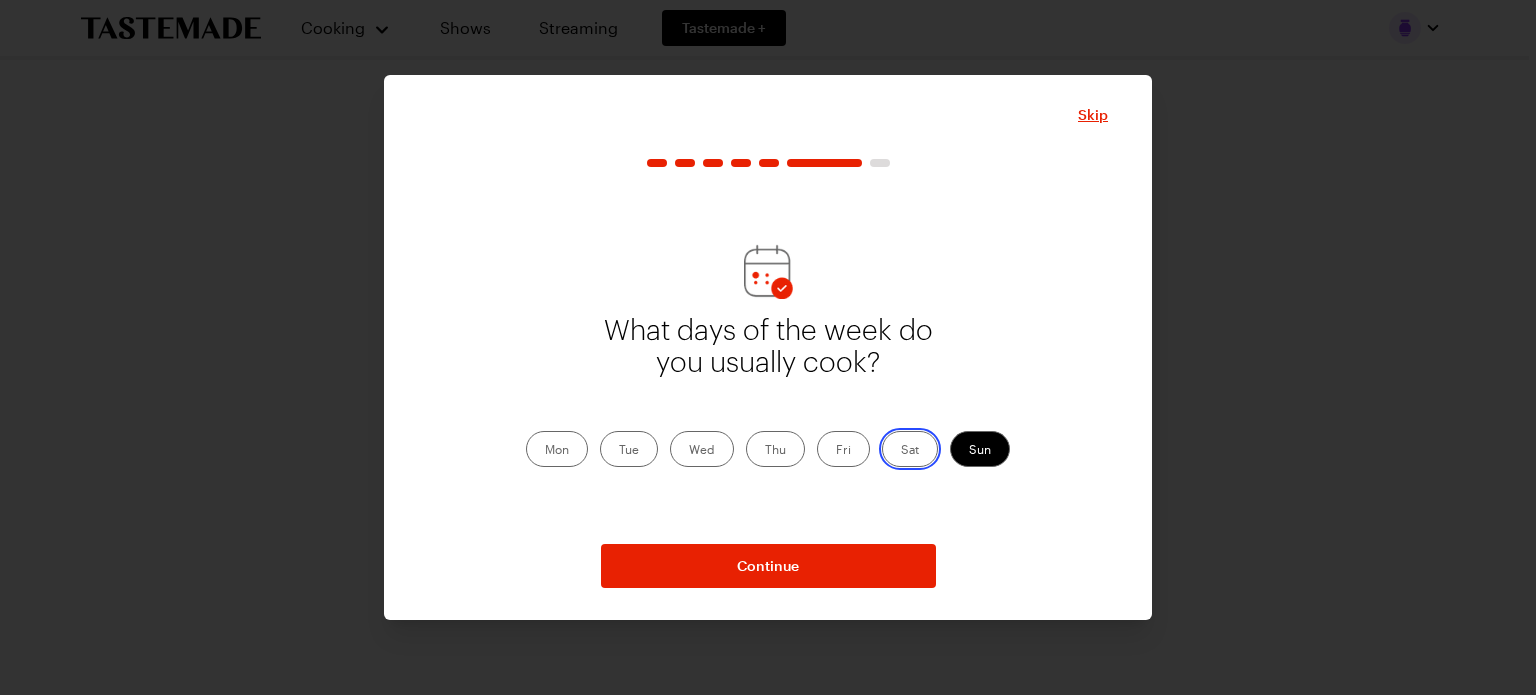 click on "Sat" at bounding box center (901, 451) 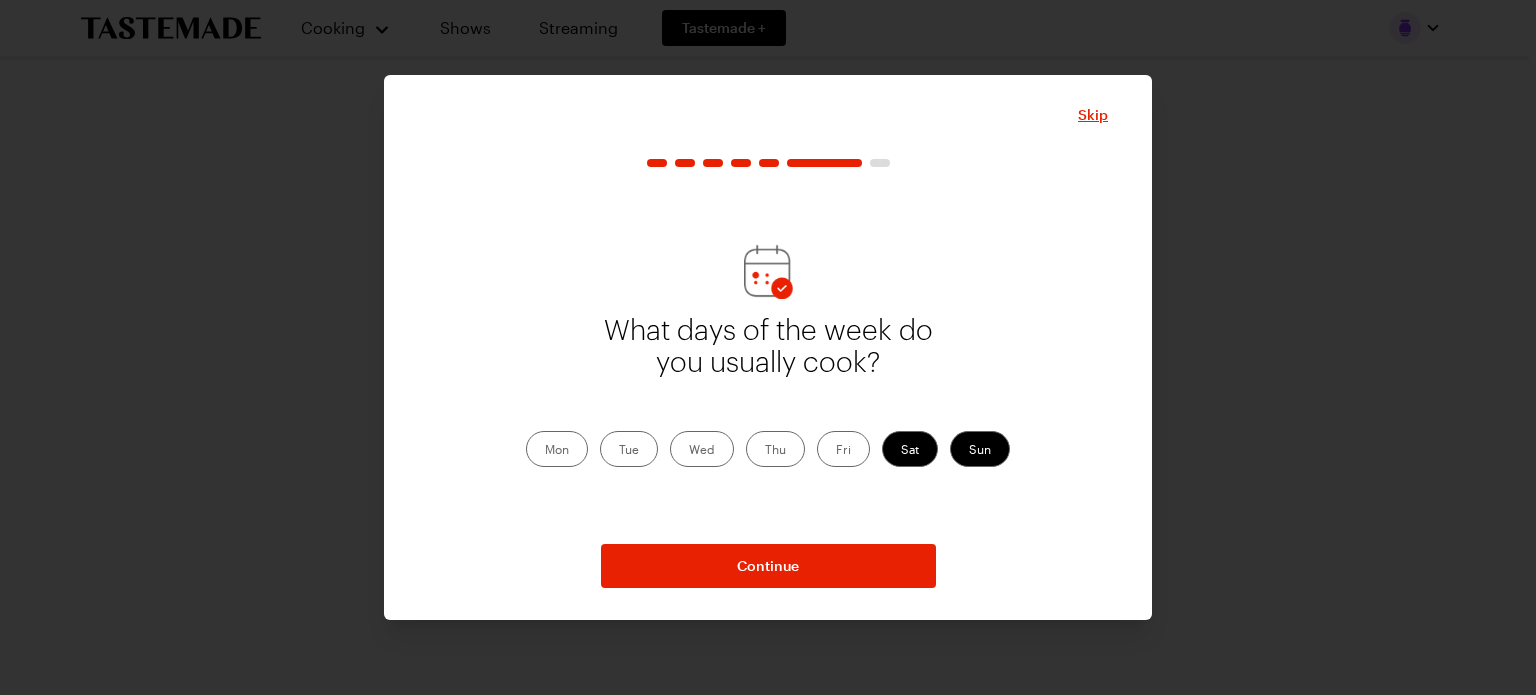 click on "Tue" at bounding box center [629, 449] 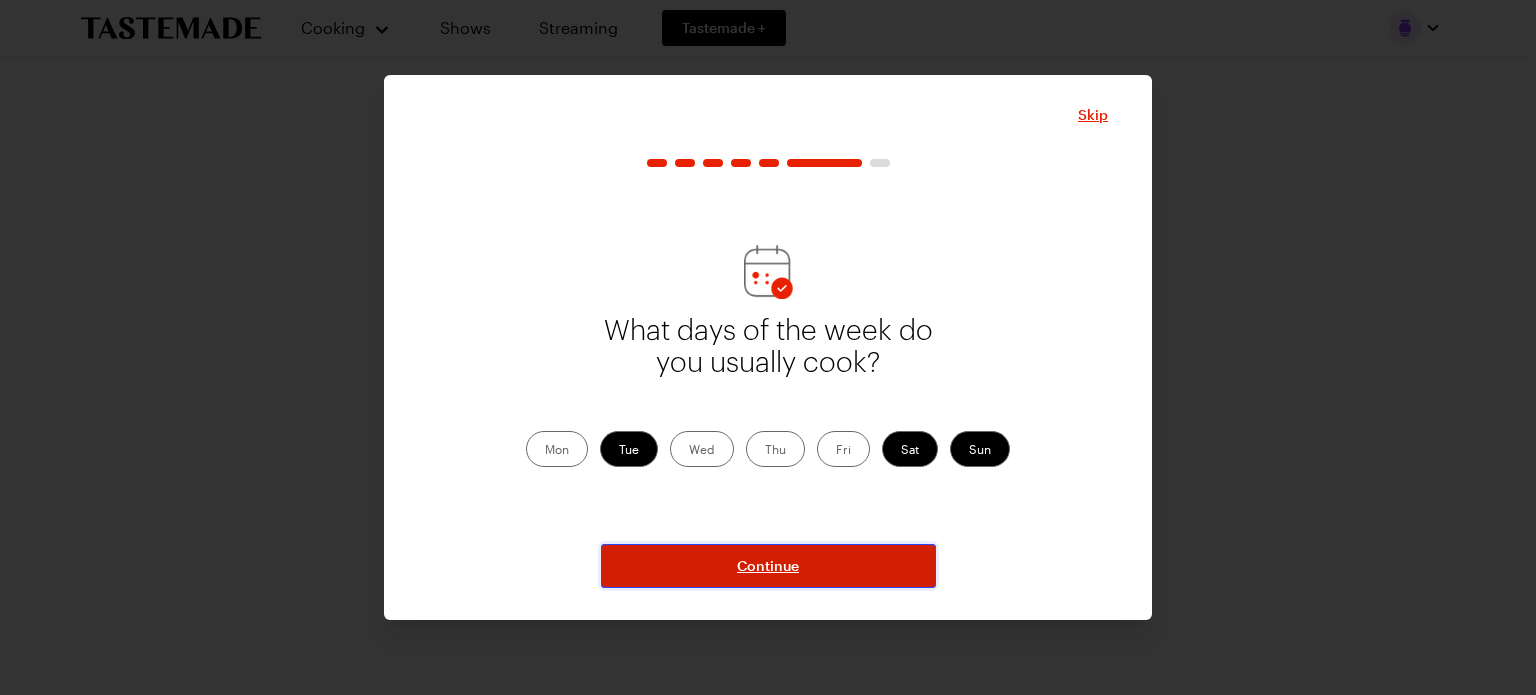 click on "Continue" at bounding box center (768, 566) 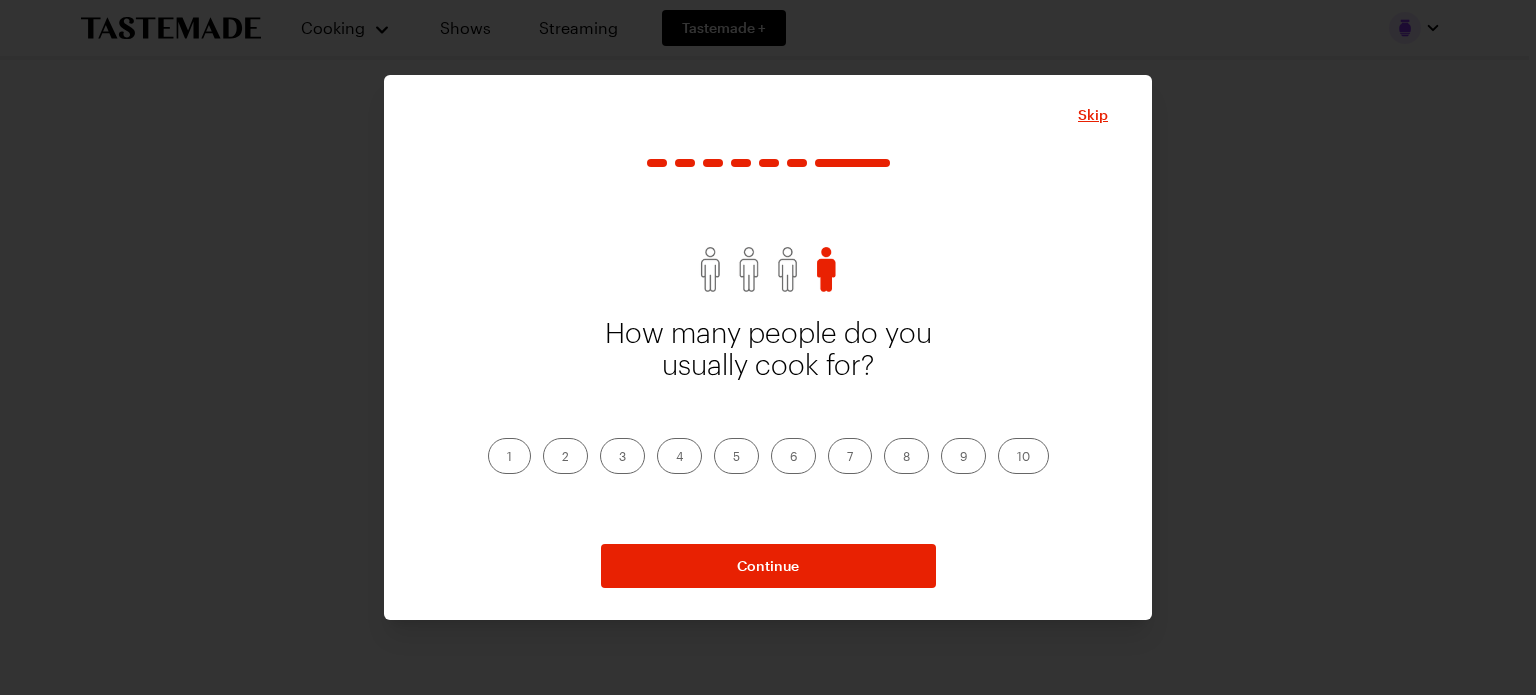 click on "1" at bounding box center [509, 456] 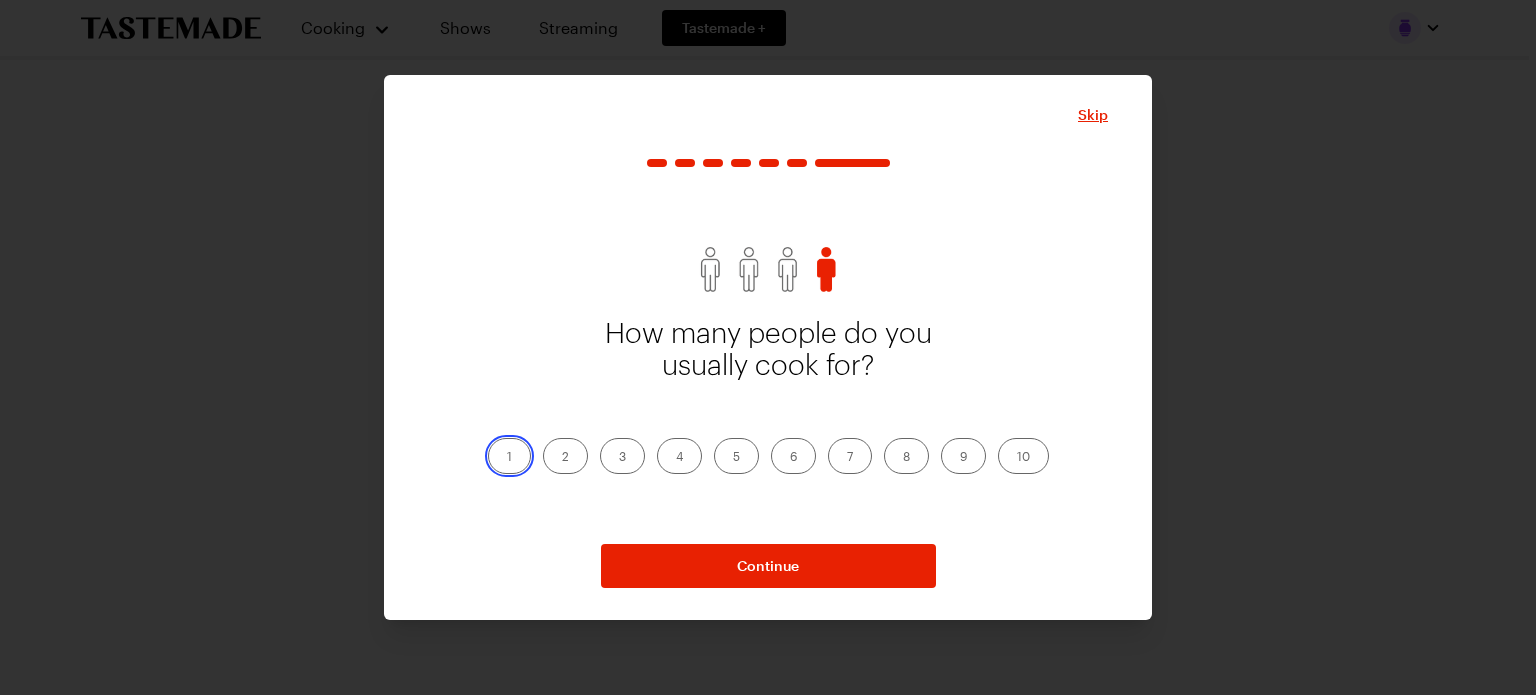 click on "1" at bounding box center (507, 458) 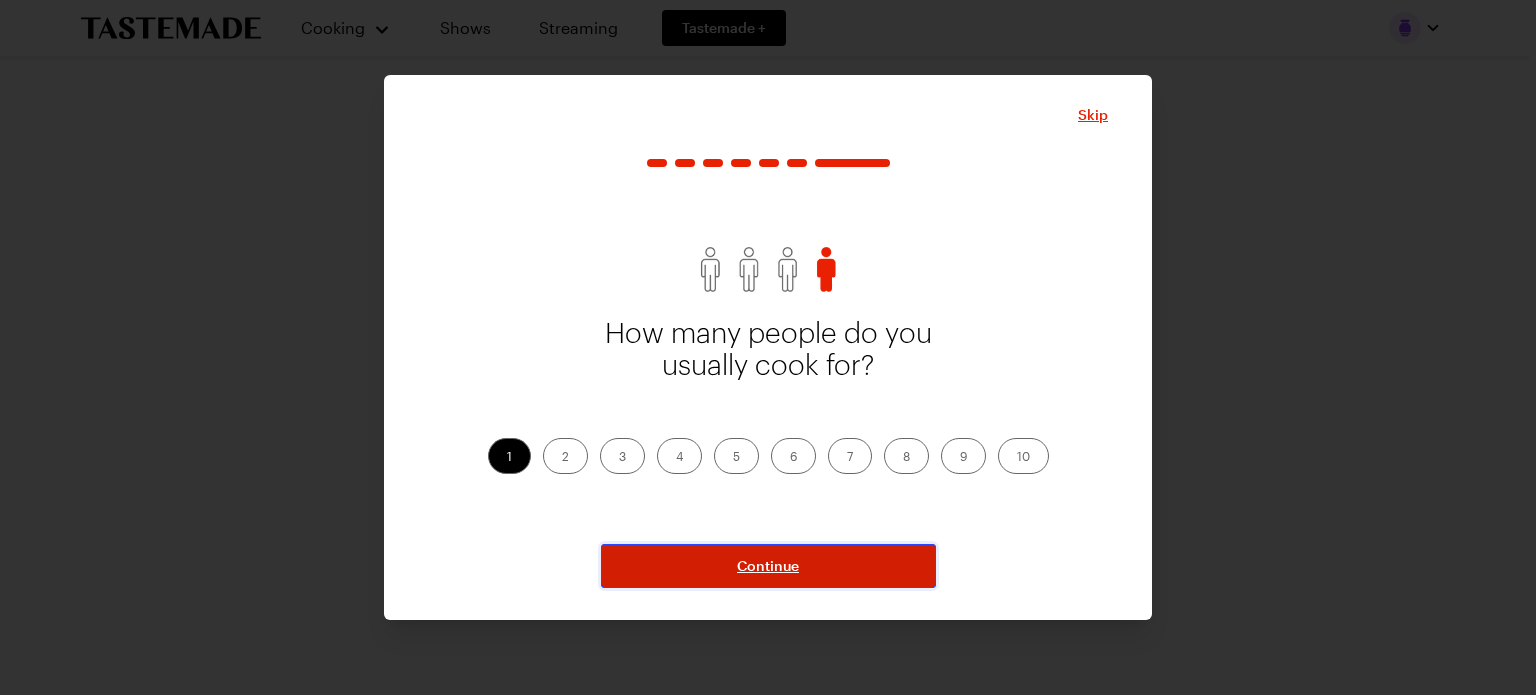 click on "Continue" at bounding box center (768, 566) 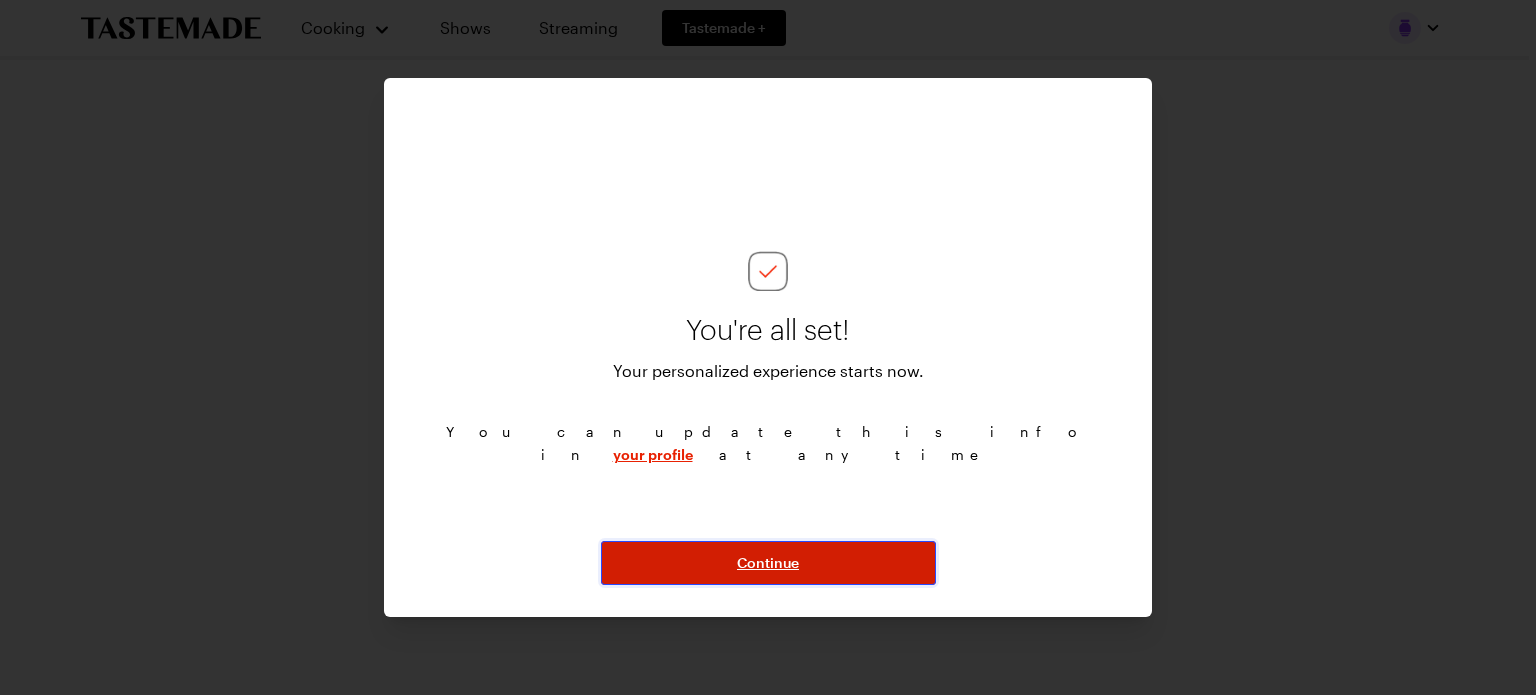 click on "Continue" at bounding box center [768, 563] 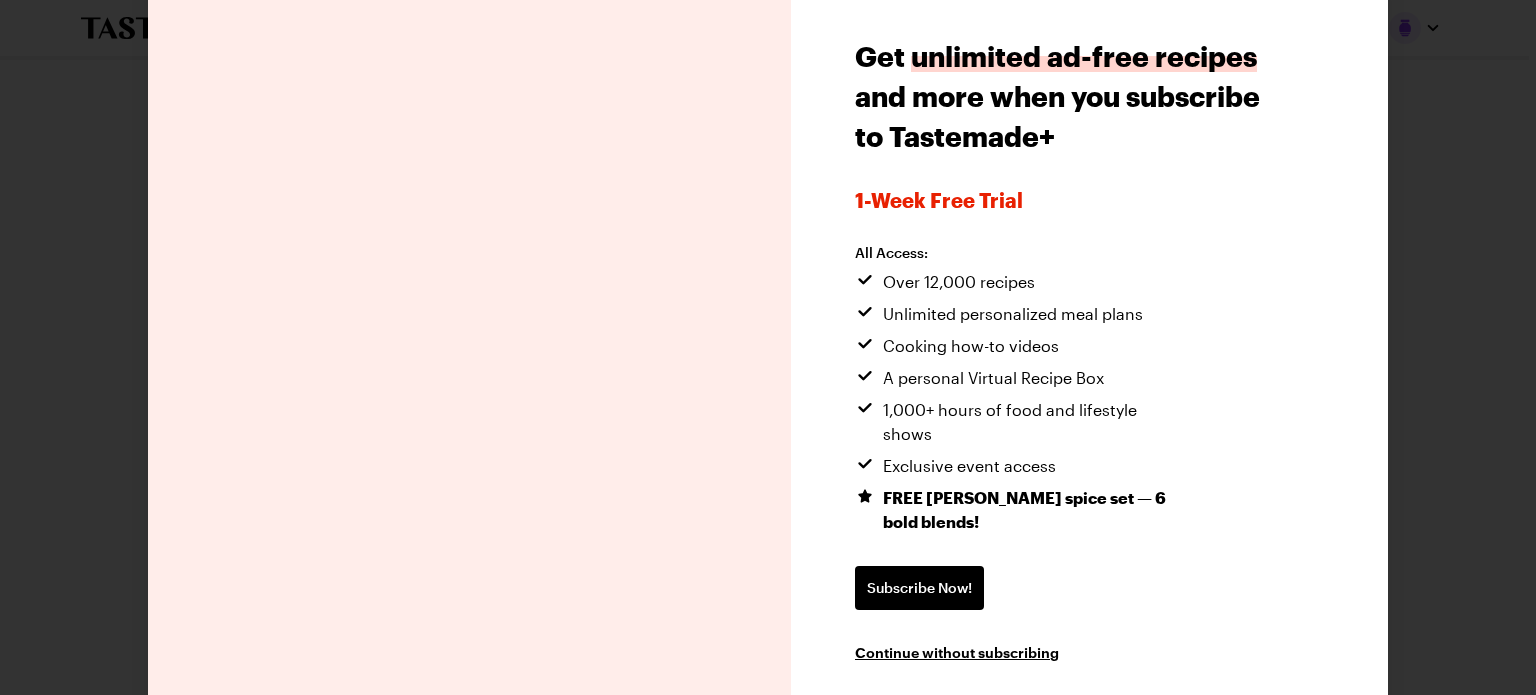 scroll, scrollTop: 67, scrollLeft: 0, axis: vertical 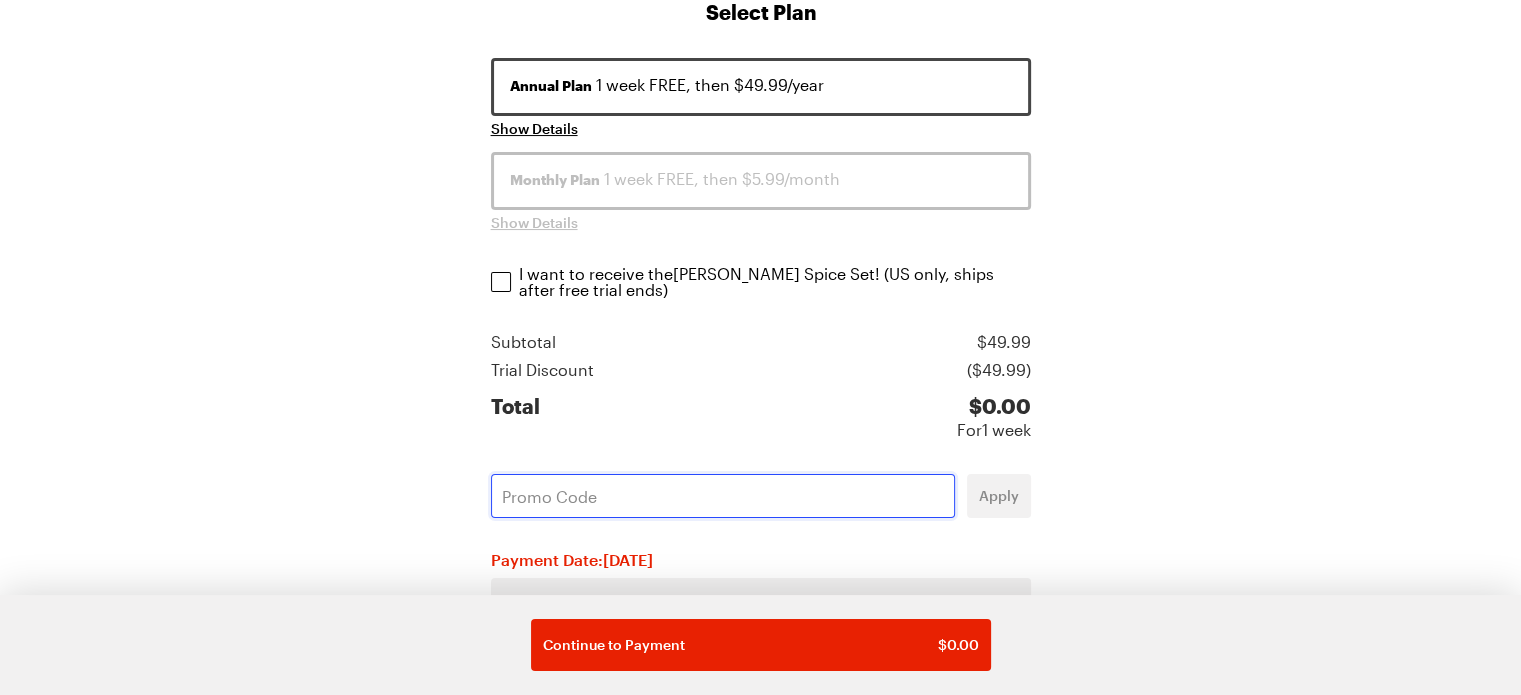 click at bounding box center (723, 496) 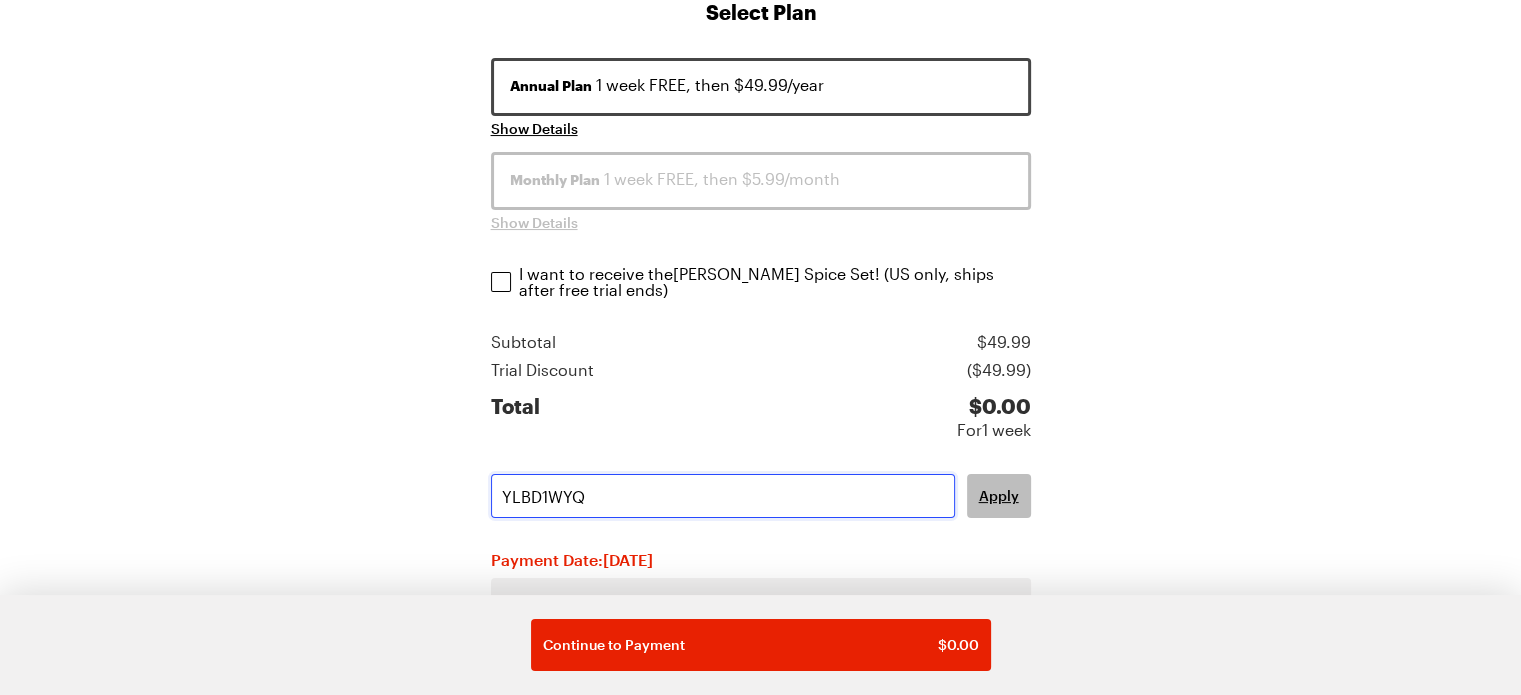 type on "YLBD1WYQ" 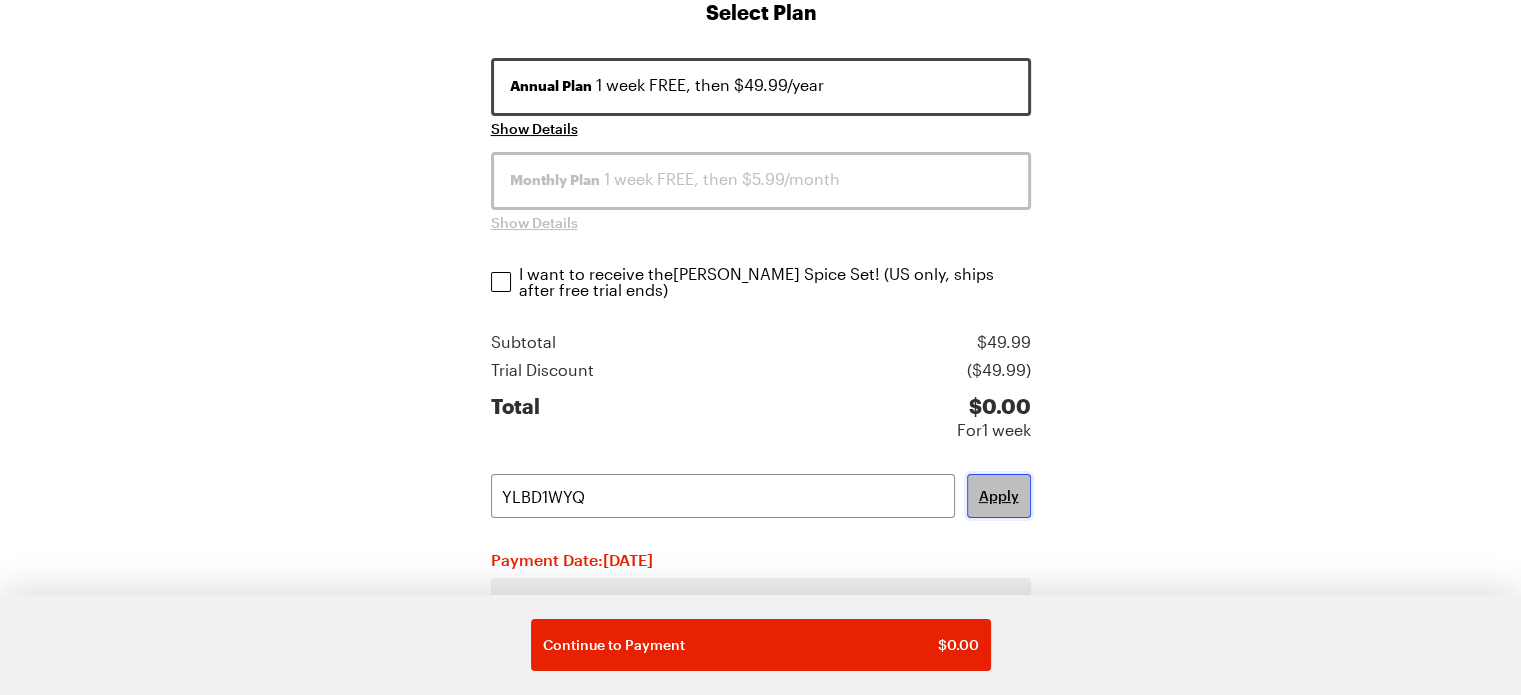 click on "Apply" at bounding box center [999, 496] 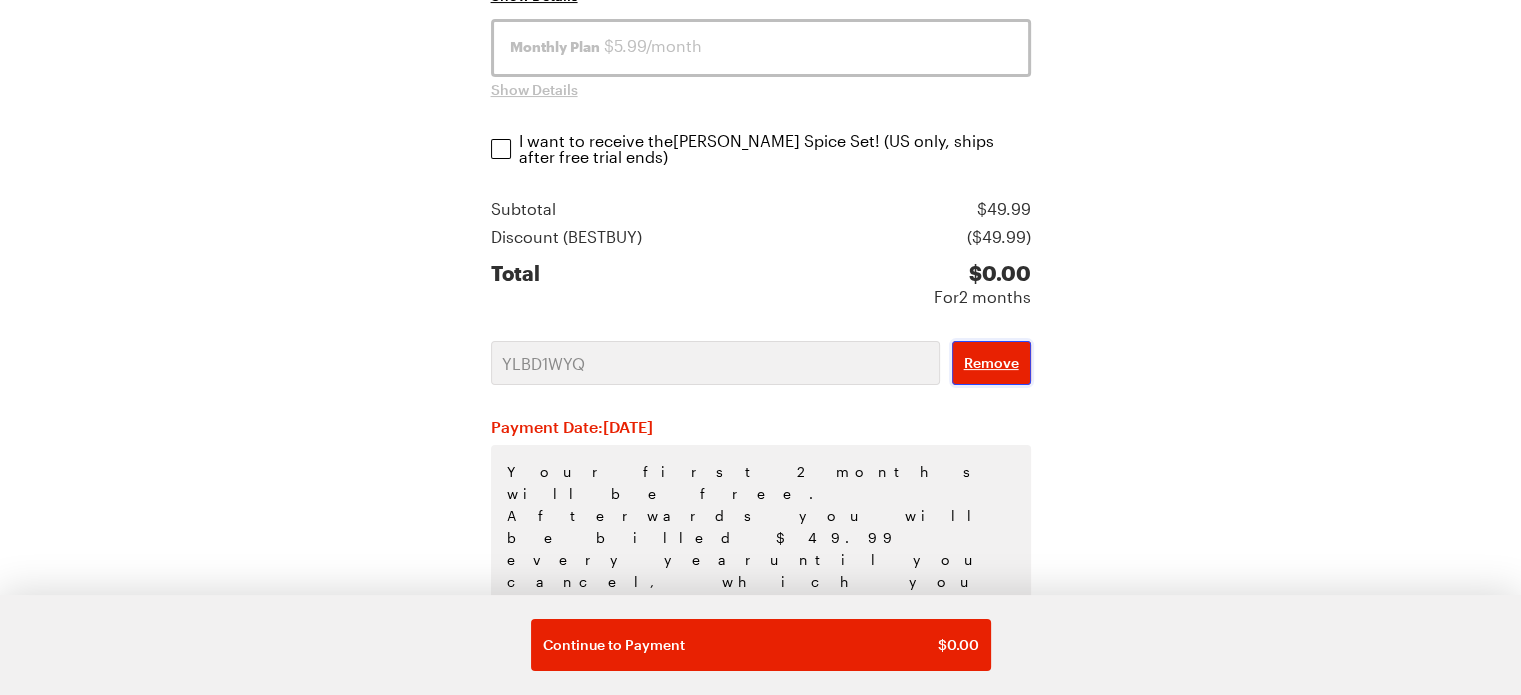 scroll, scrollTop: 451, scrollLeft: 0, axis: vertical 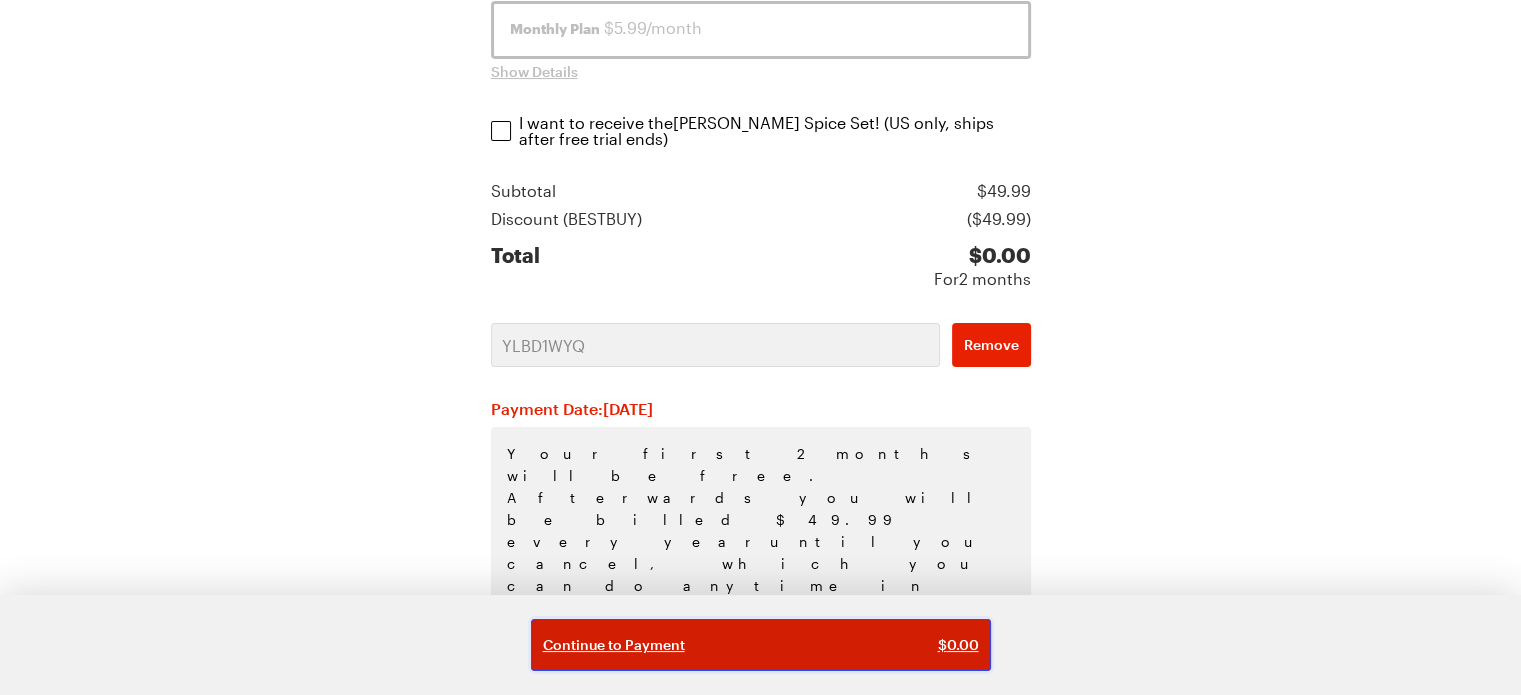 click on "Continue to Payment" at bounding box center [614, 645] 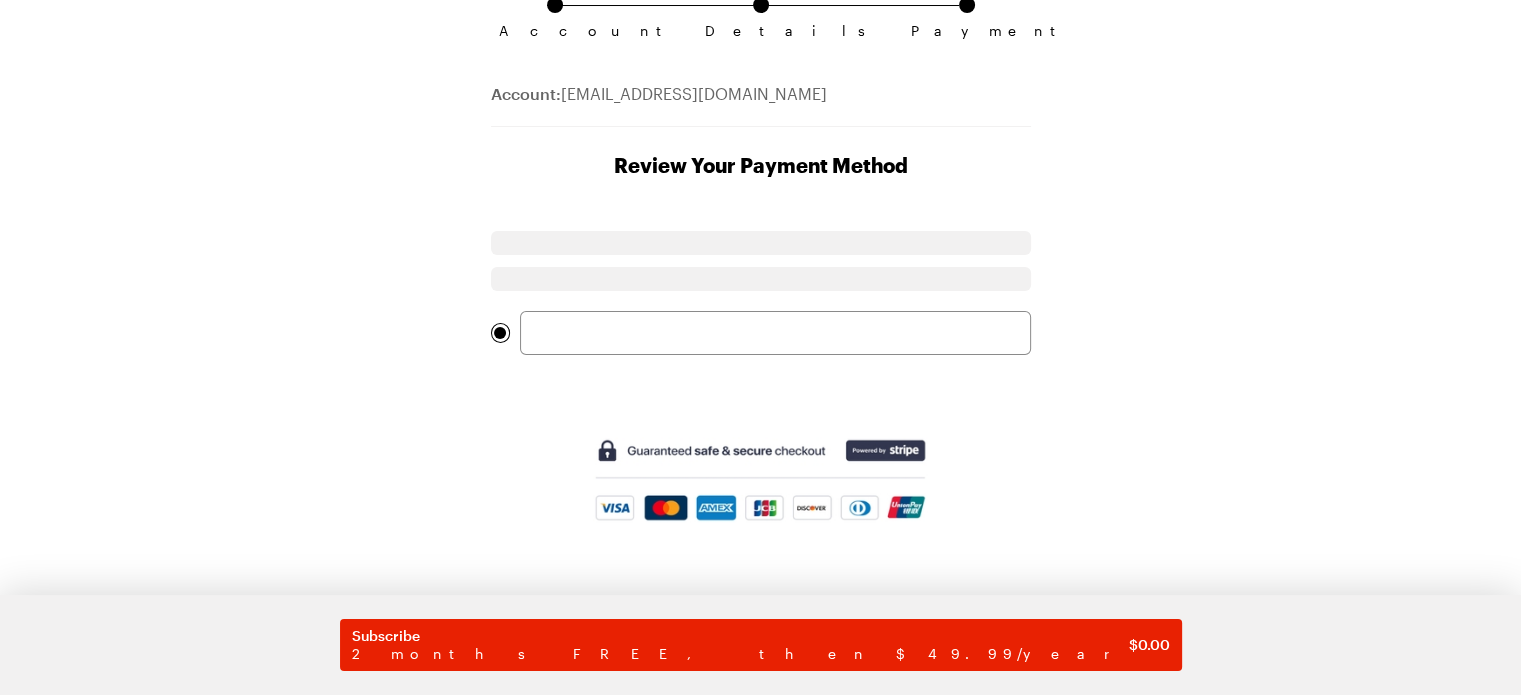 scroll, scrollTop: 0, scrollLeft: 0, axis: both 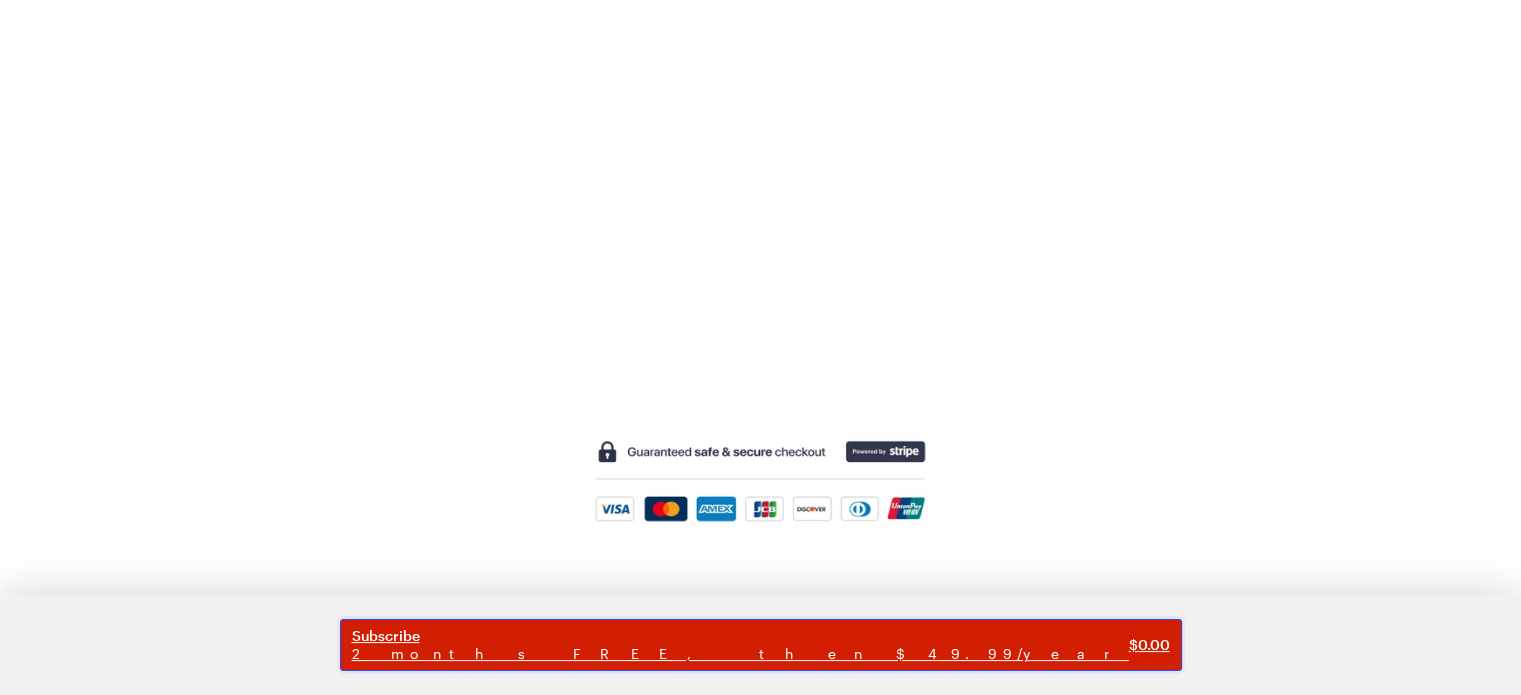 click on "Subscribe" at bounding box center [740, 636] 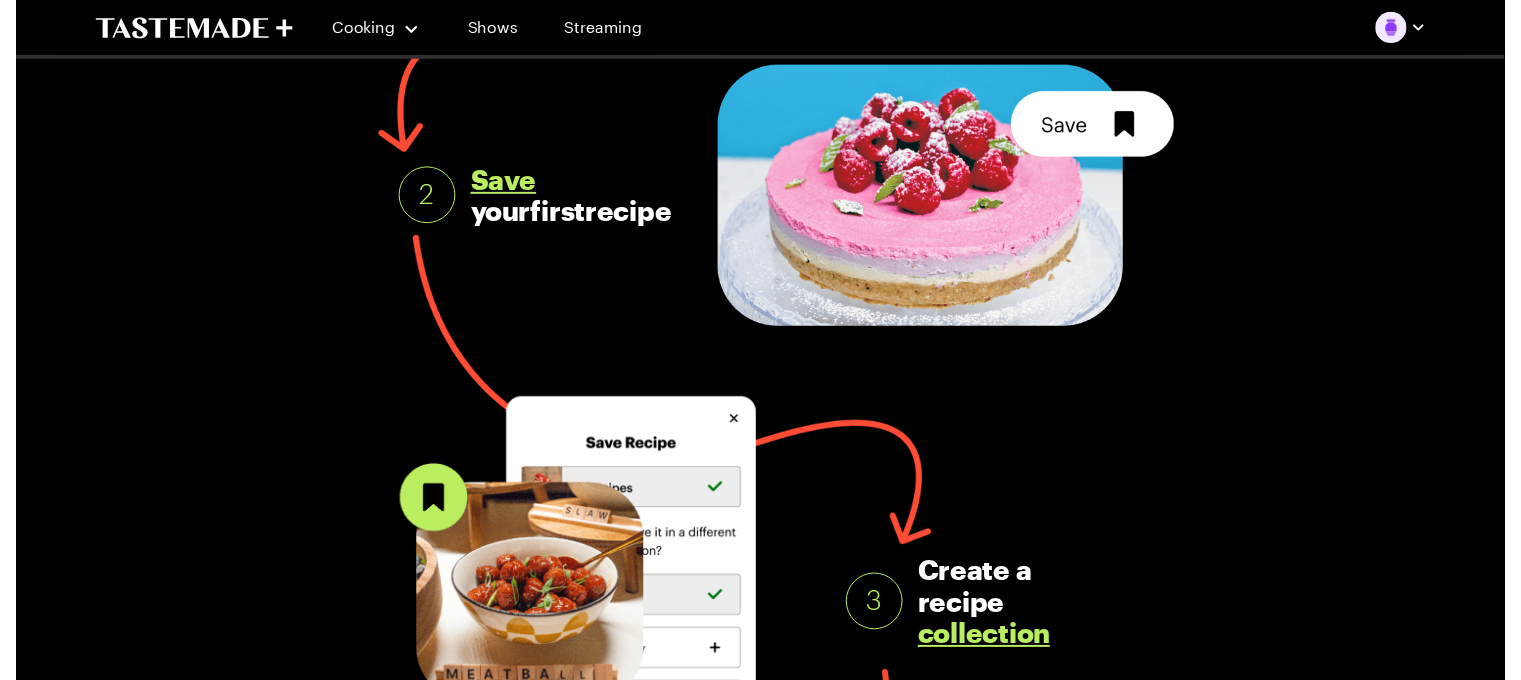 scroll, scrollTop: 0, scrollLeft: 0, axis: both 